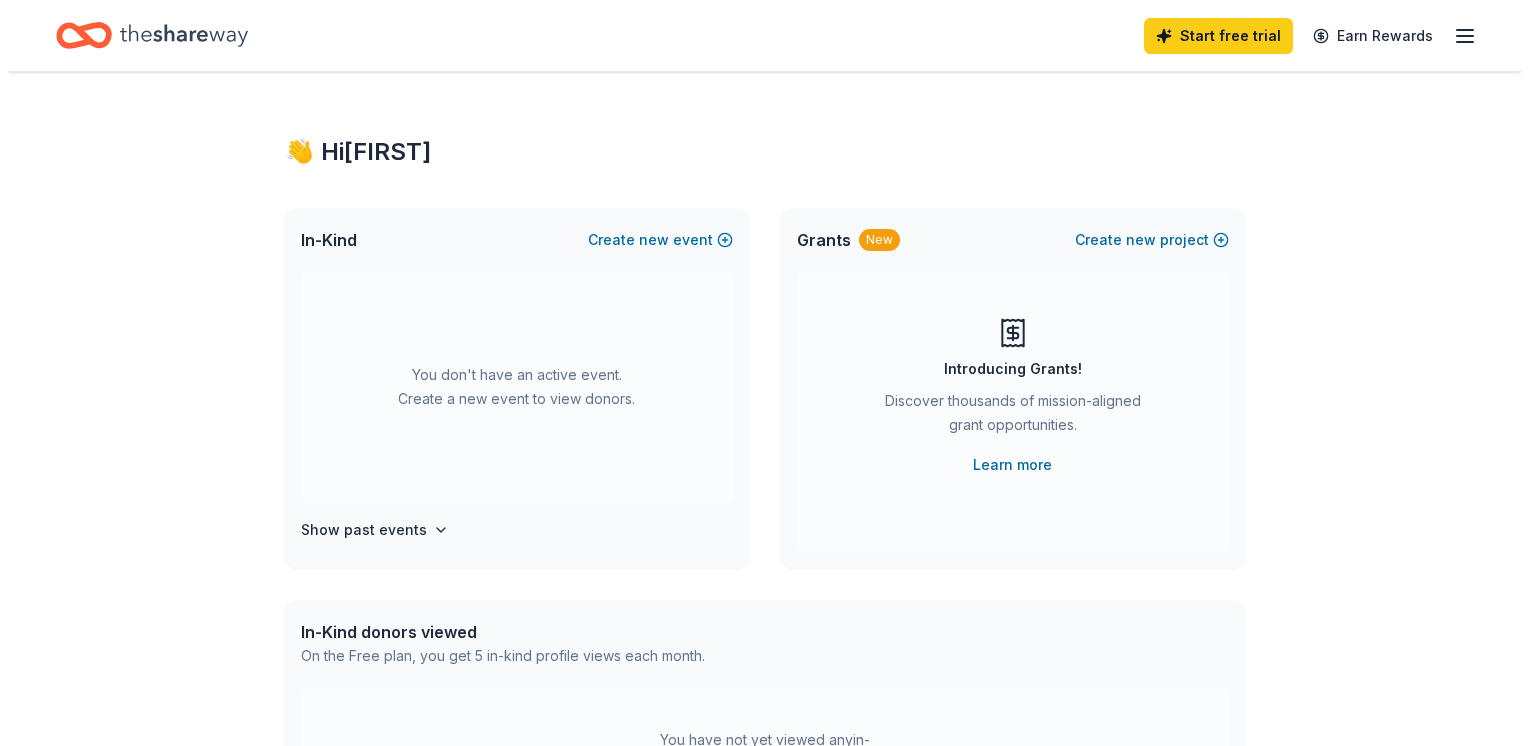 scroll, scrollTop: 0, scrollLeft: 0, axis: both 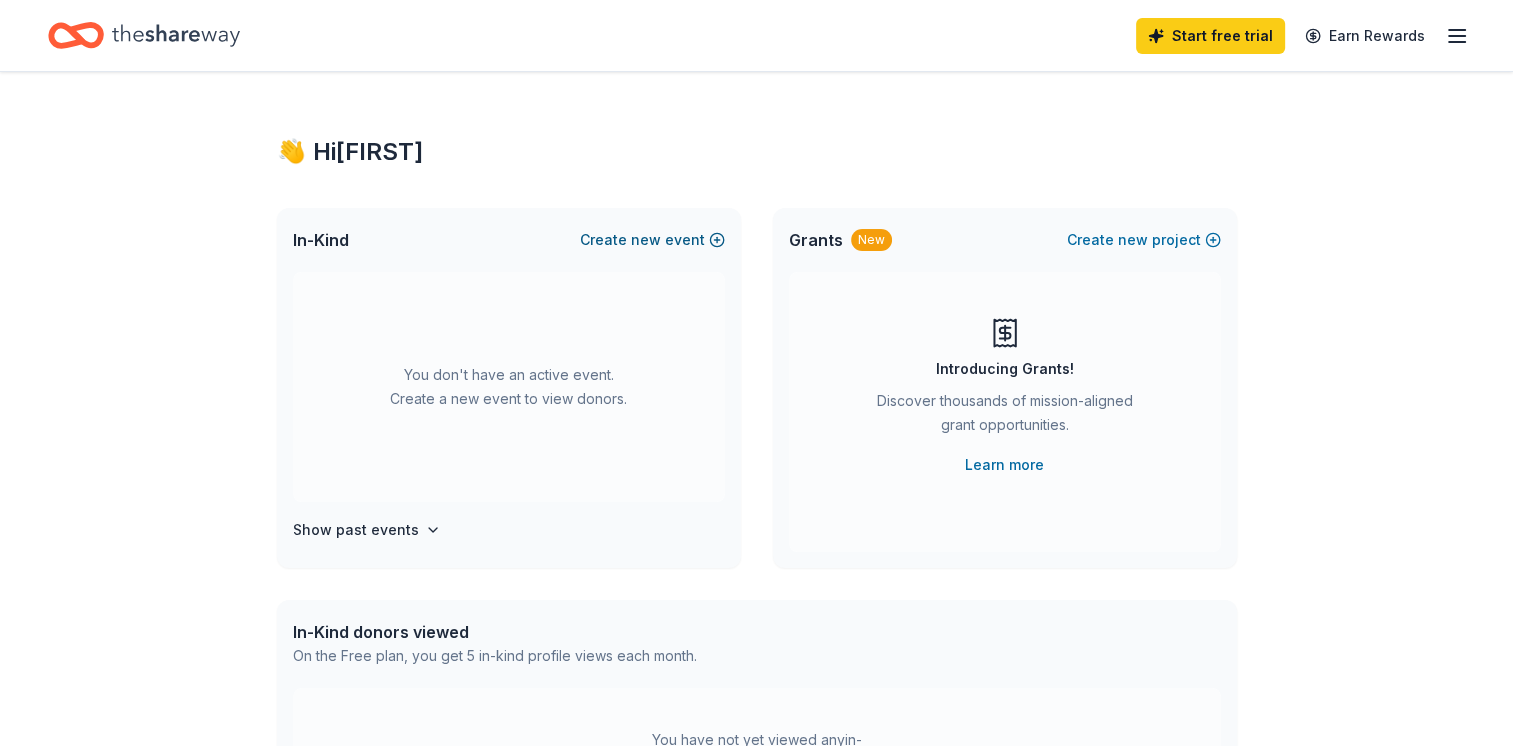 click on "Create  new  event" at bounding box center (652, 240) 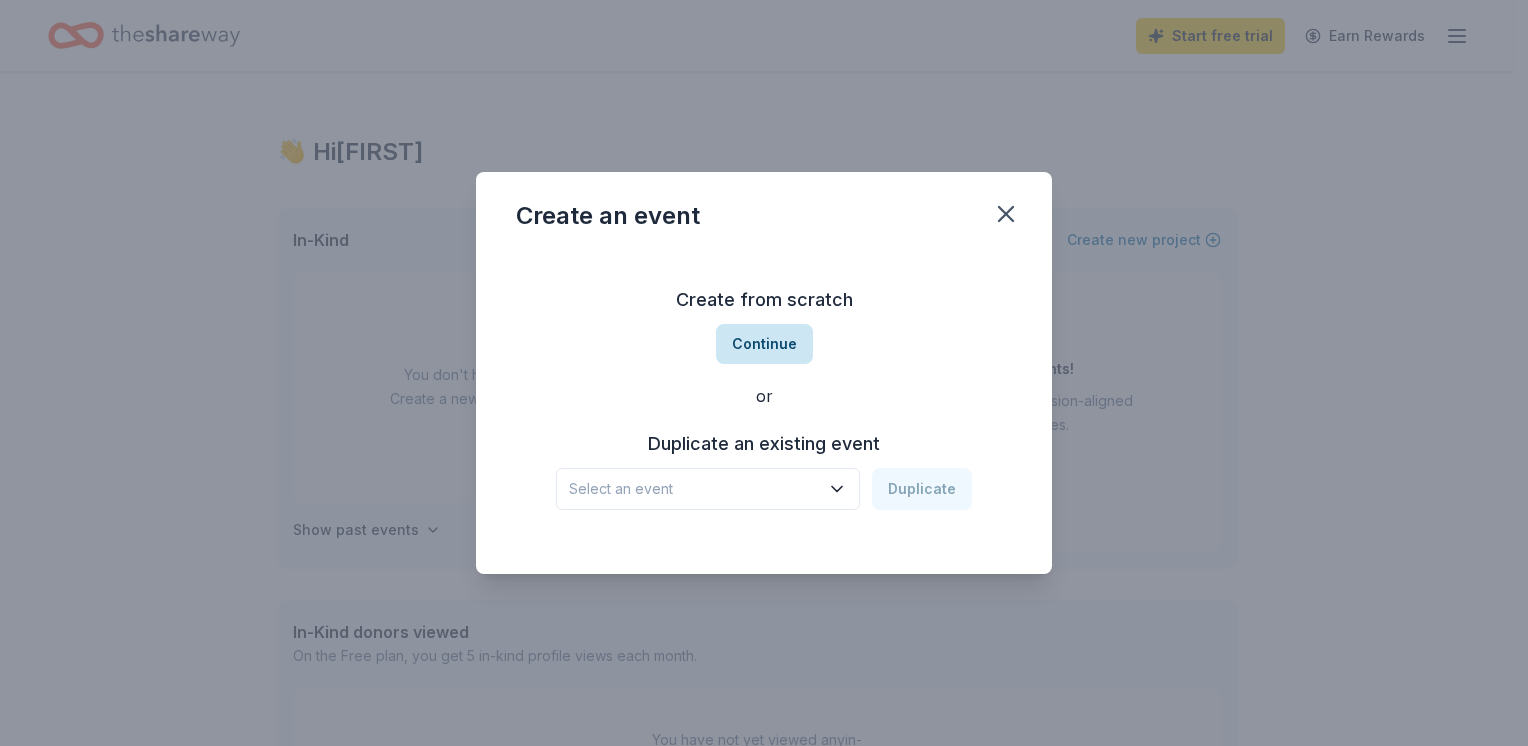 click on "Continue" at bounding box center [764, 344] 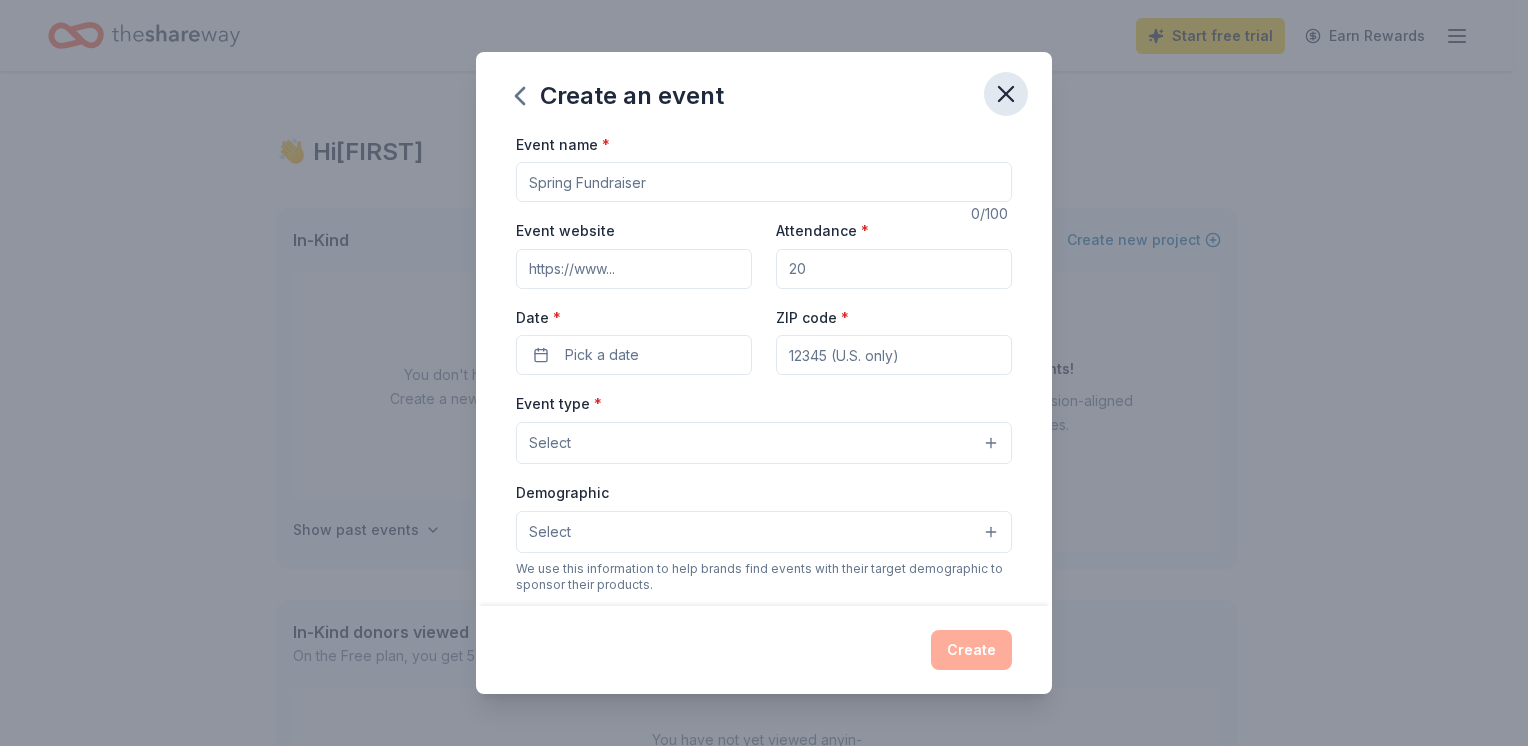 click 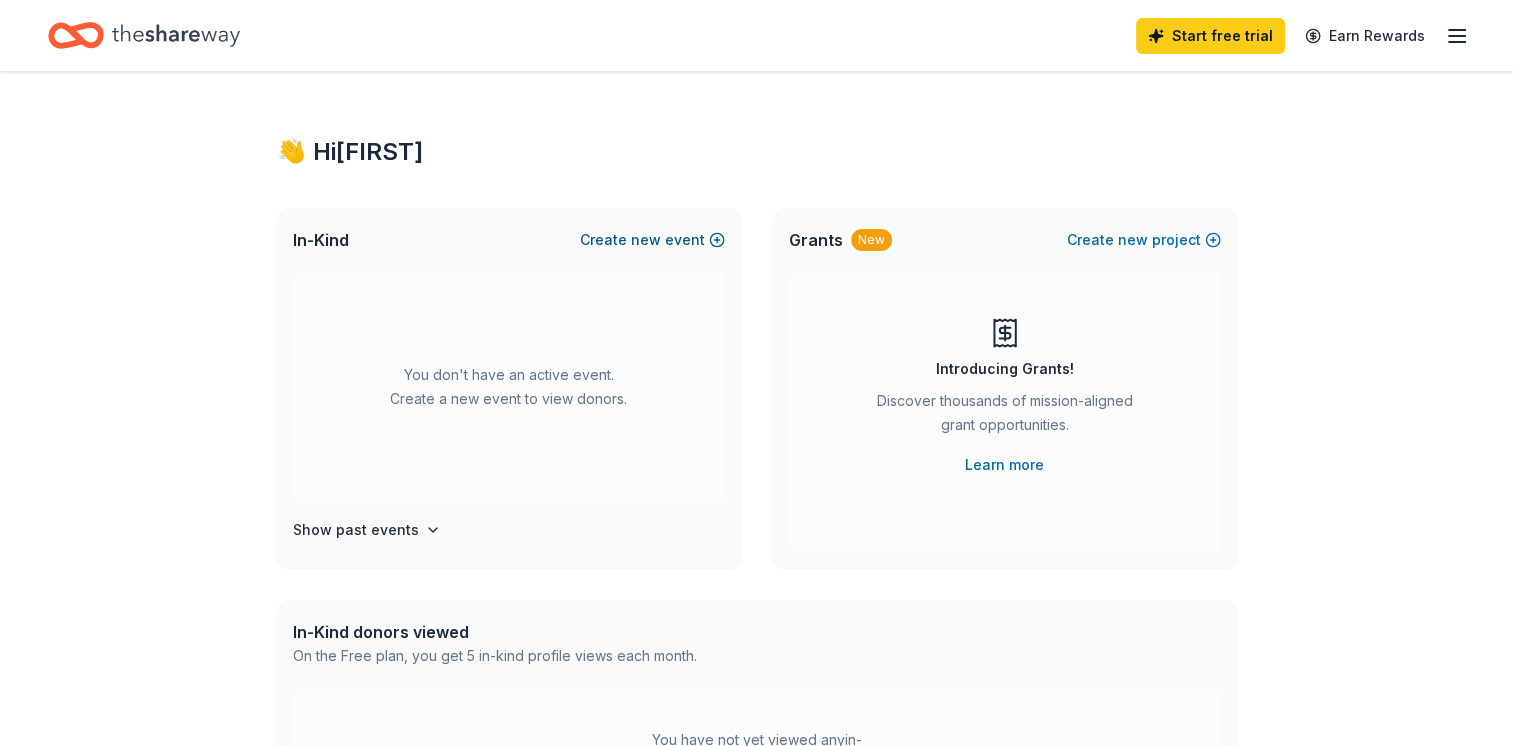click on "Create  new  event" at bounding box center [652, 240] 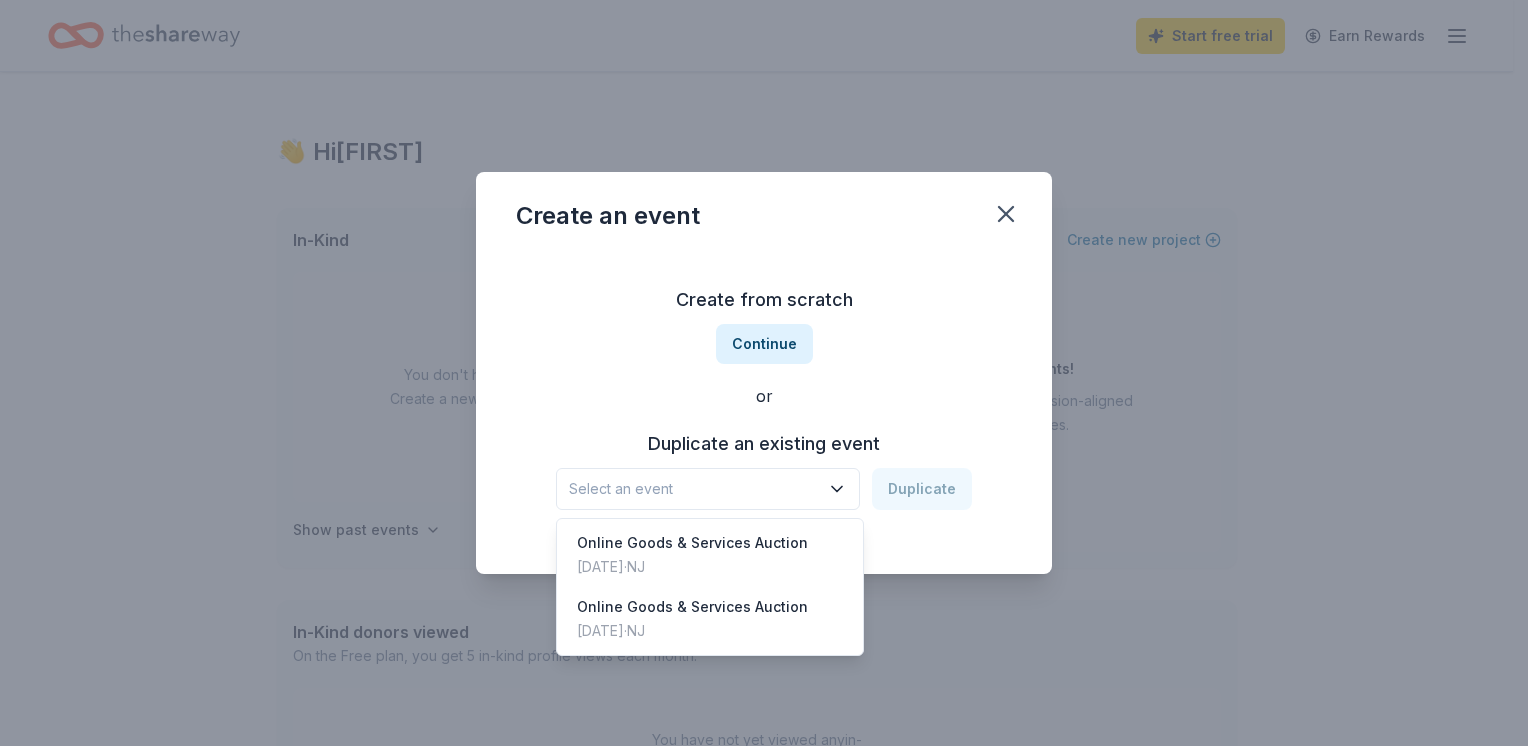 click 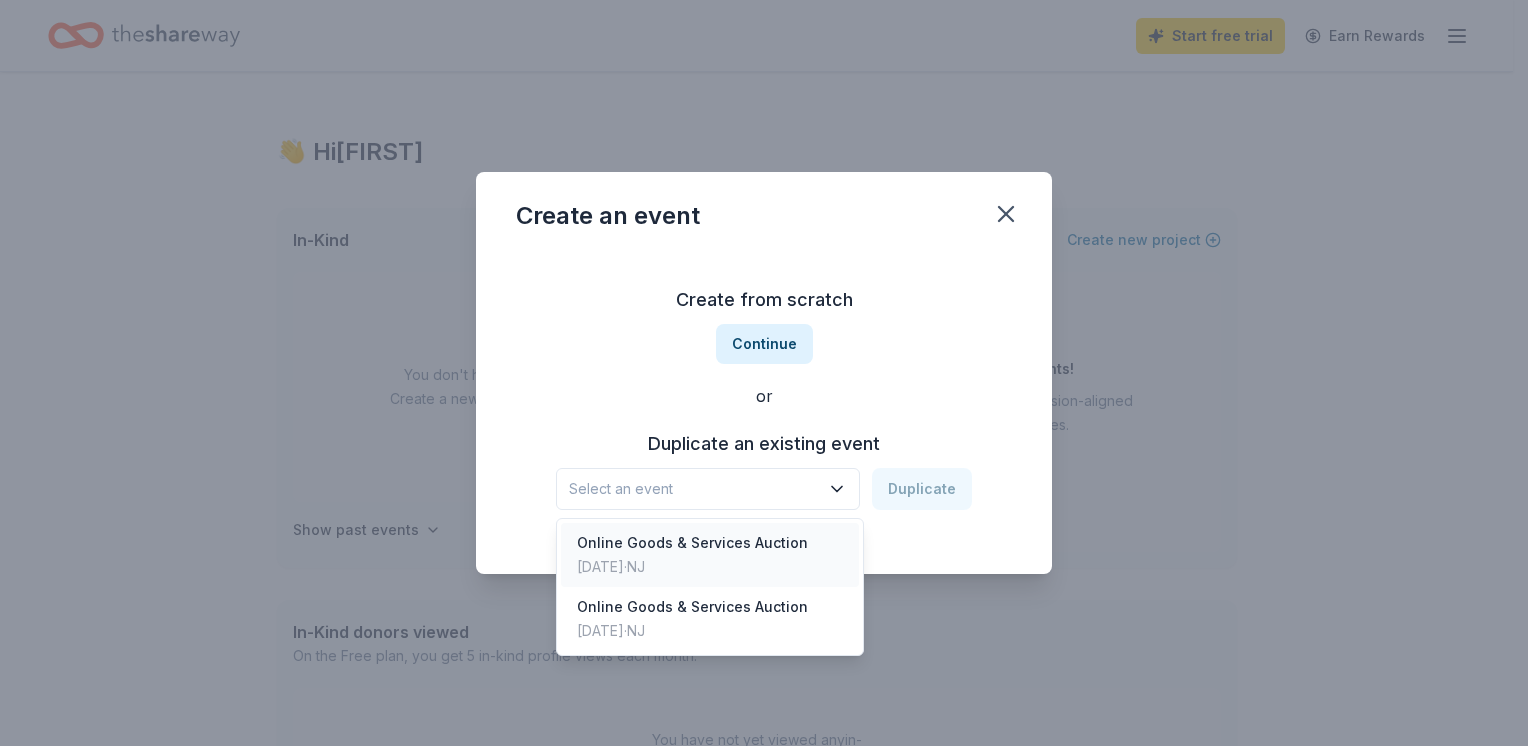 click on "[DATE]  ·  [STATE]" at bounding box center [692, 567] 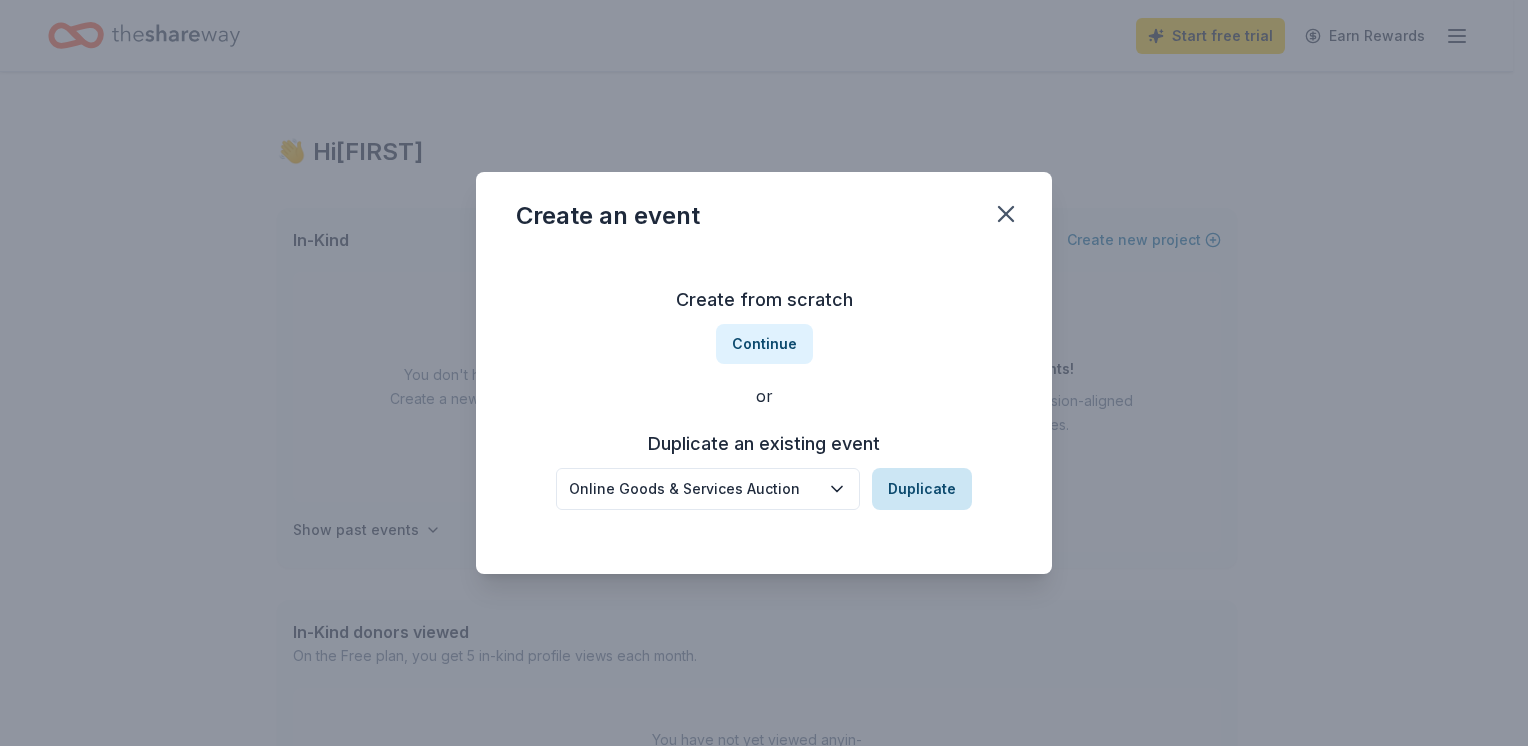 click on "Duplicate" at bounding box center [922, 489] 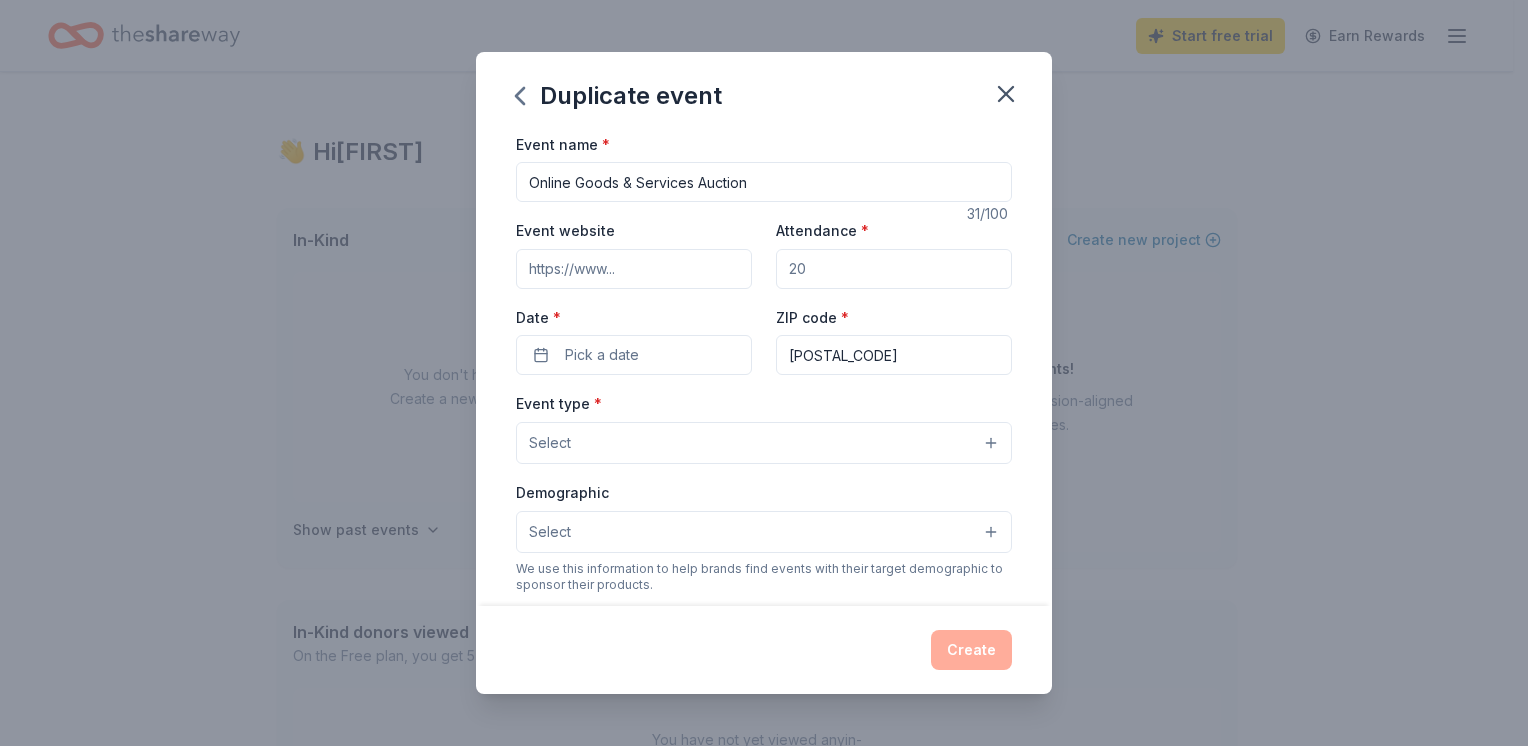 click on "Event website" at bounding box center [634, 269] 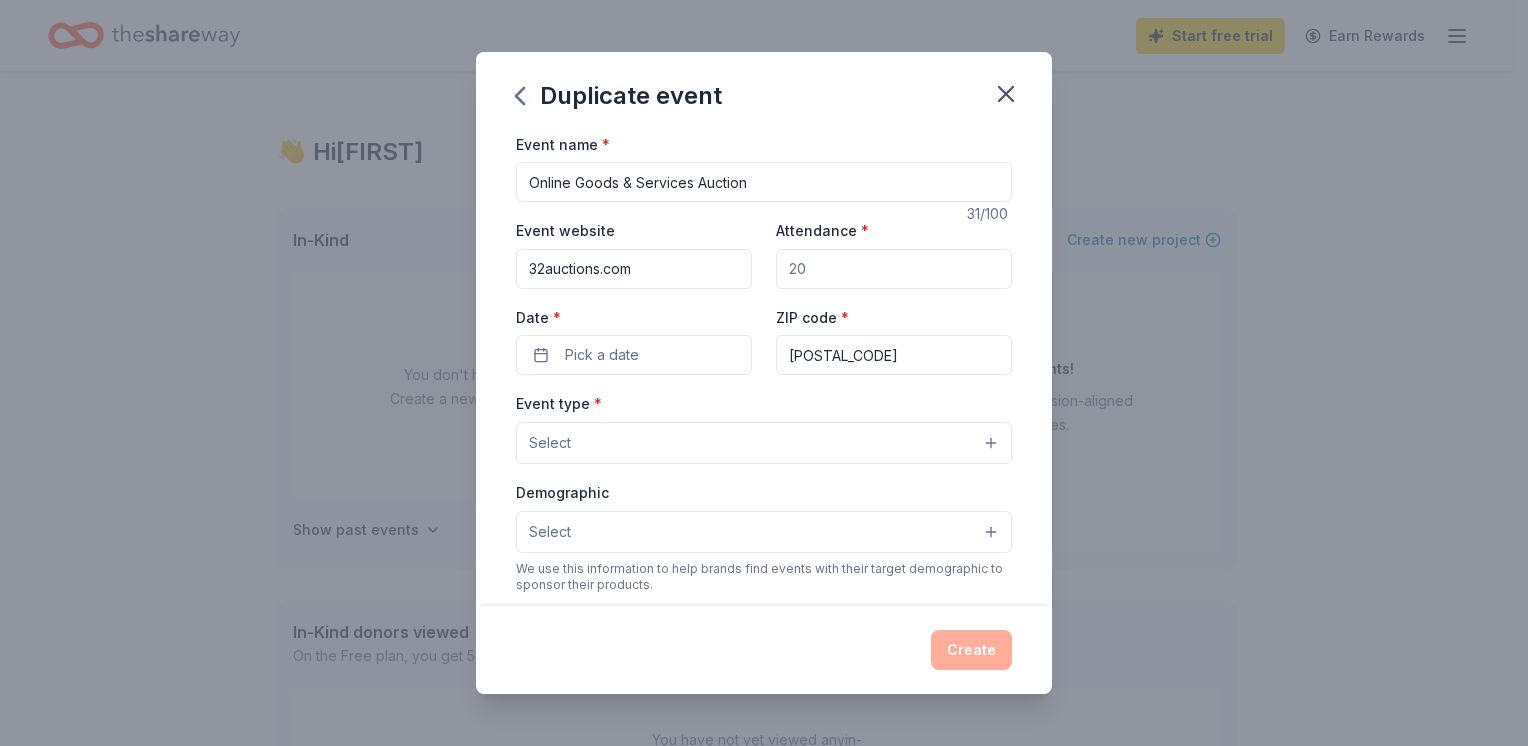 type on "32auctions.com" 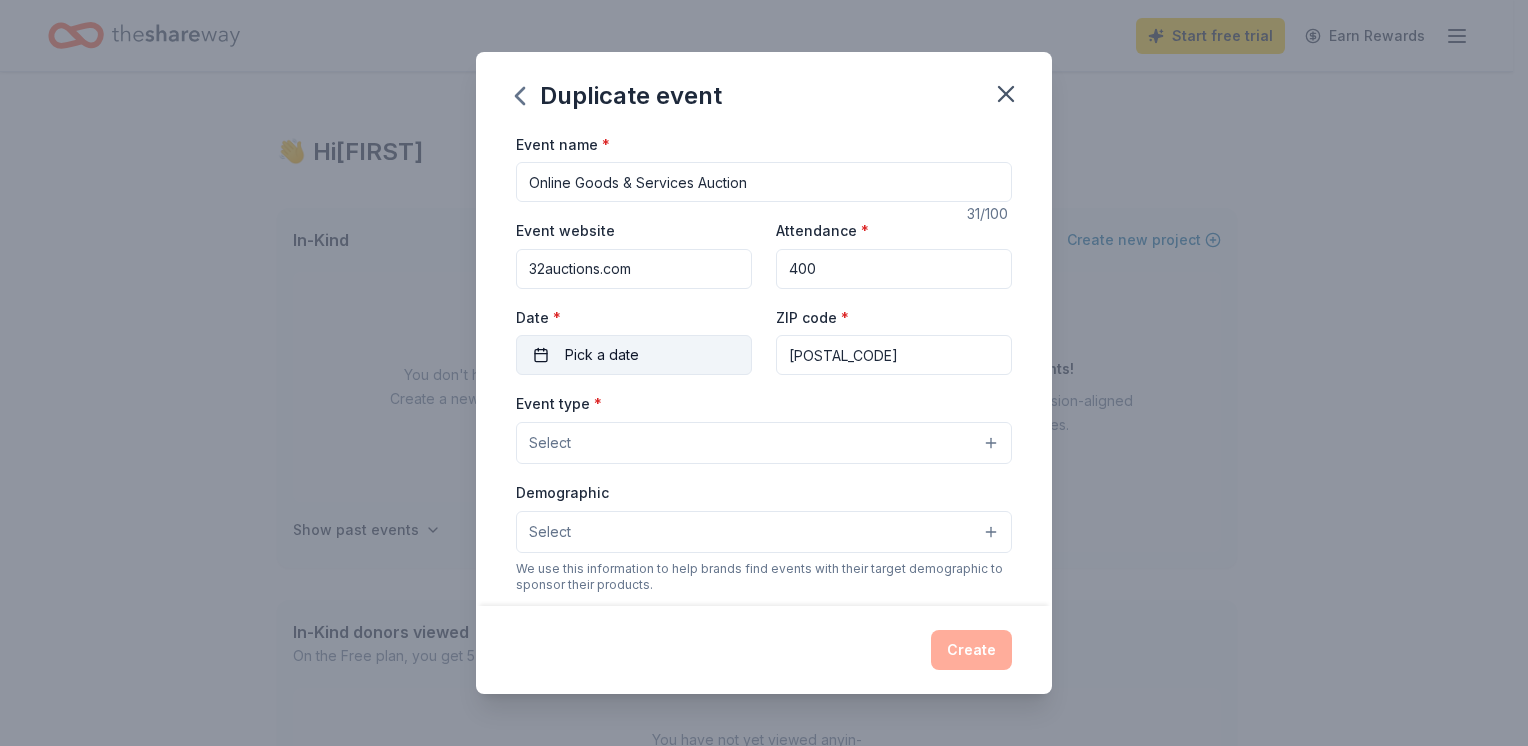 type on "400" 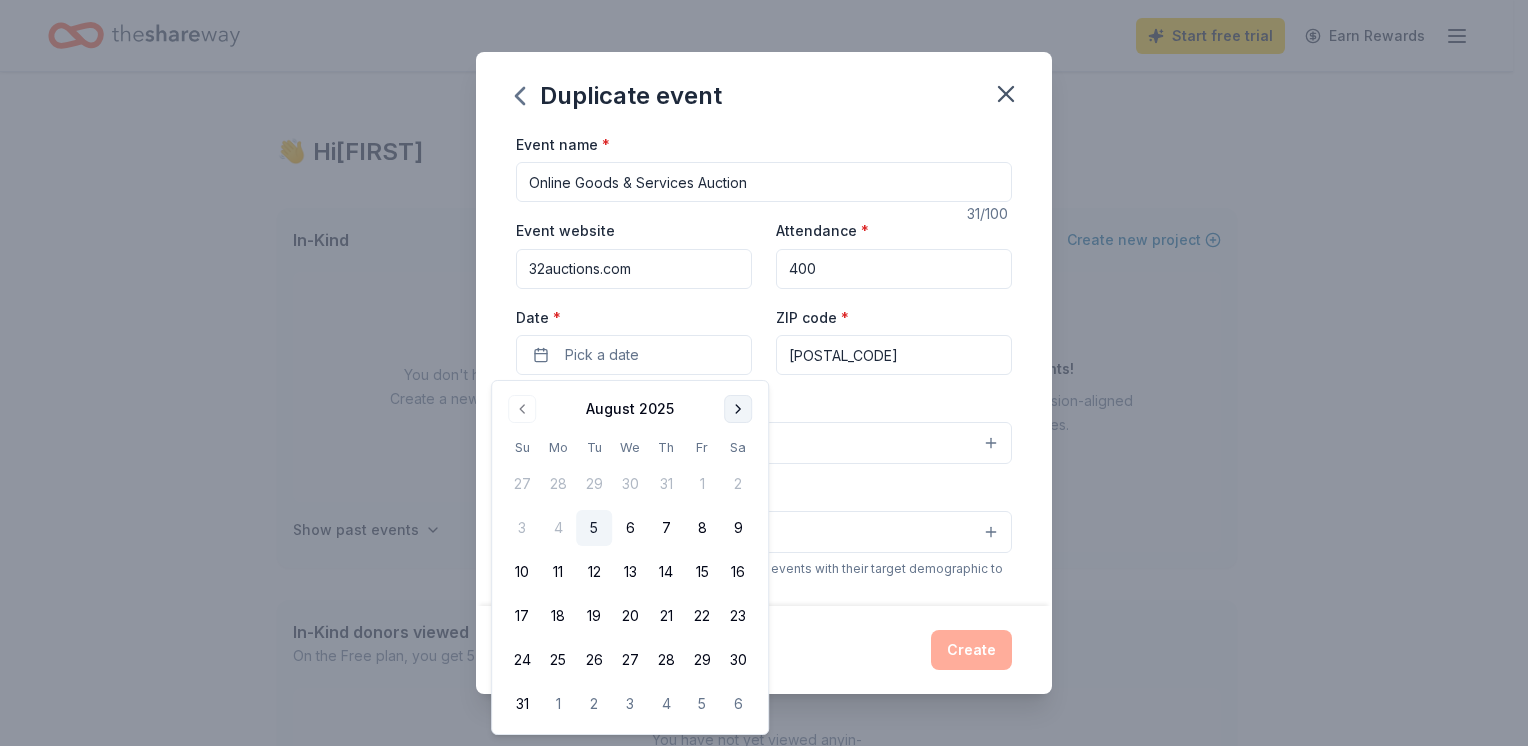 click at bounding box center (738, 409) 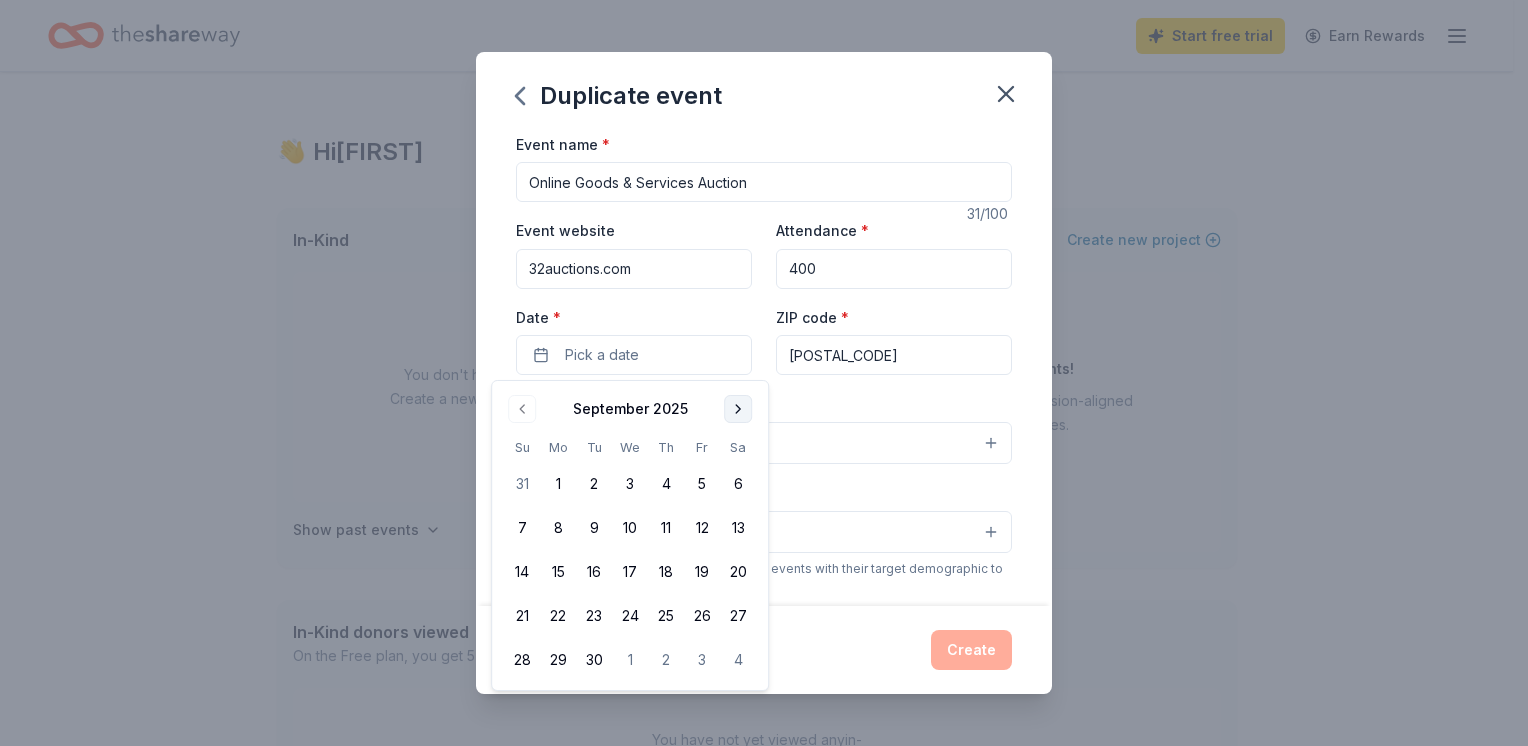 click at bounding box center [738, 409] 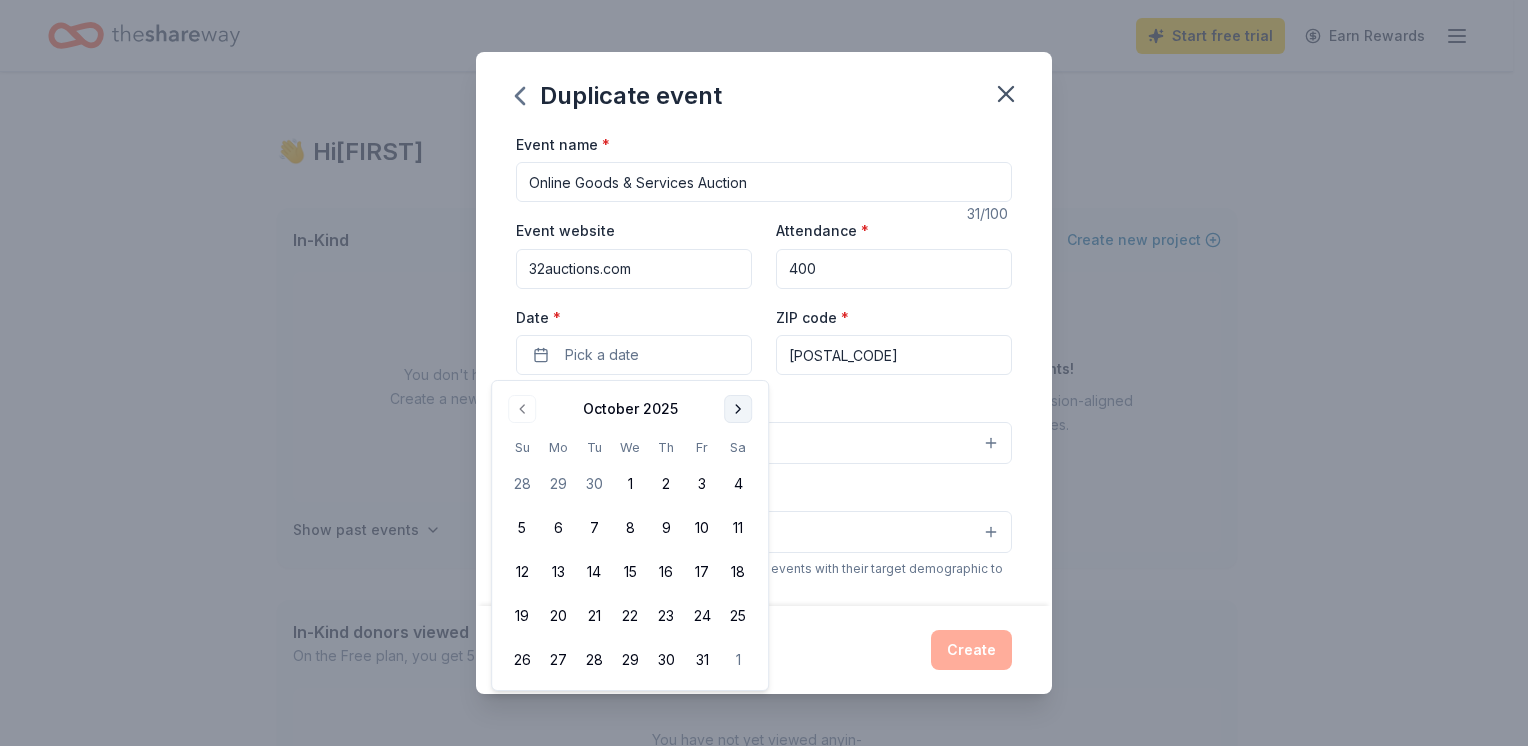 click at bounding box center (738, 409) 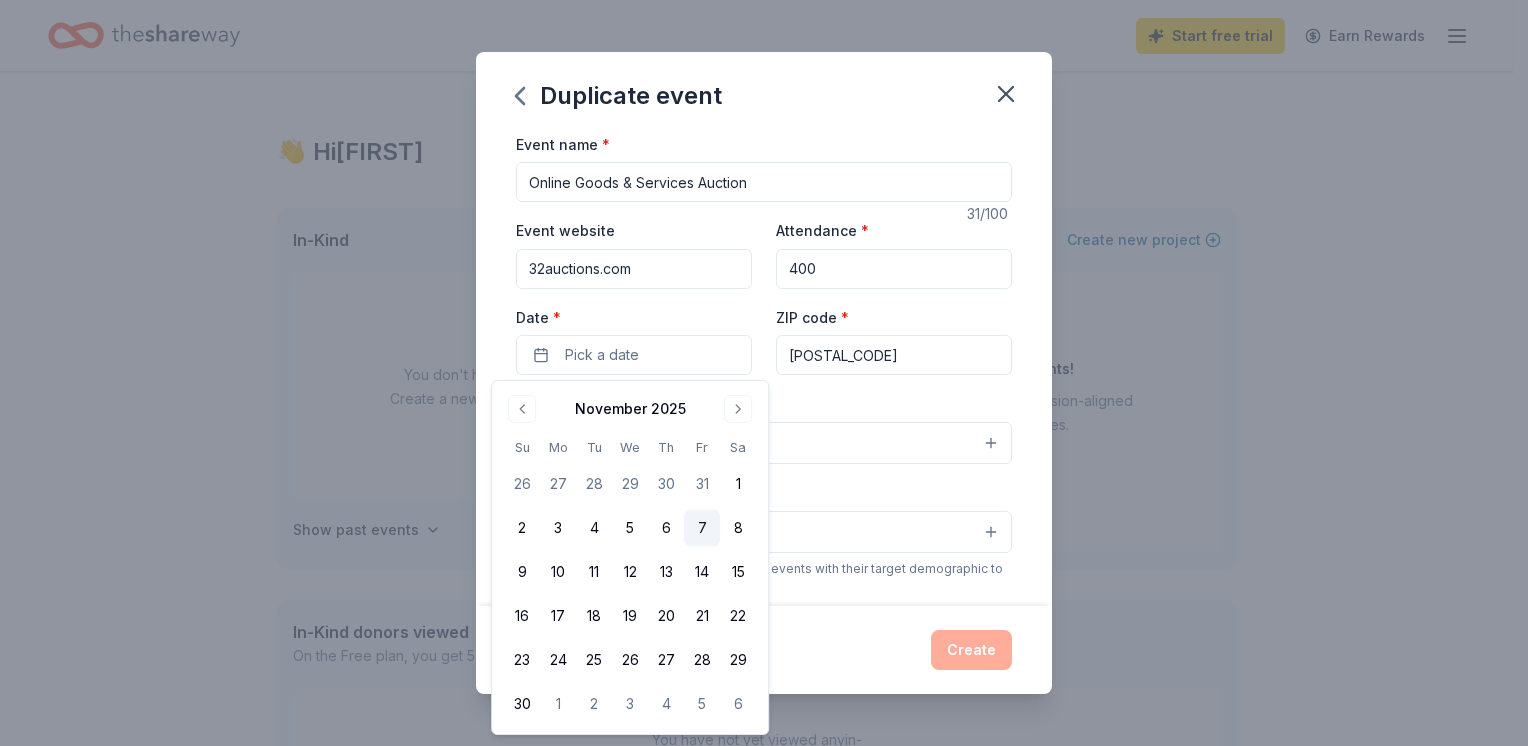 click on "7" at bounding box center (702, 528) 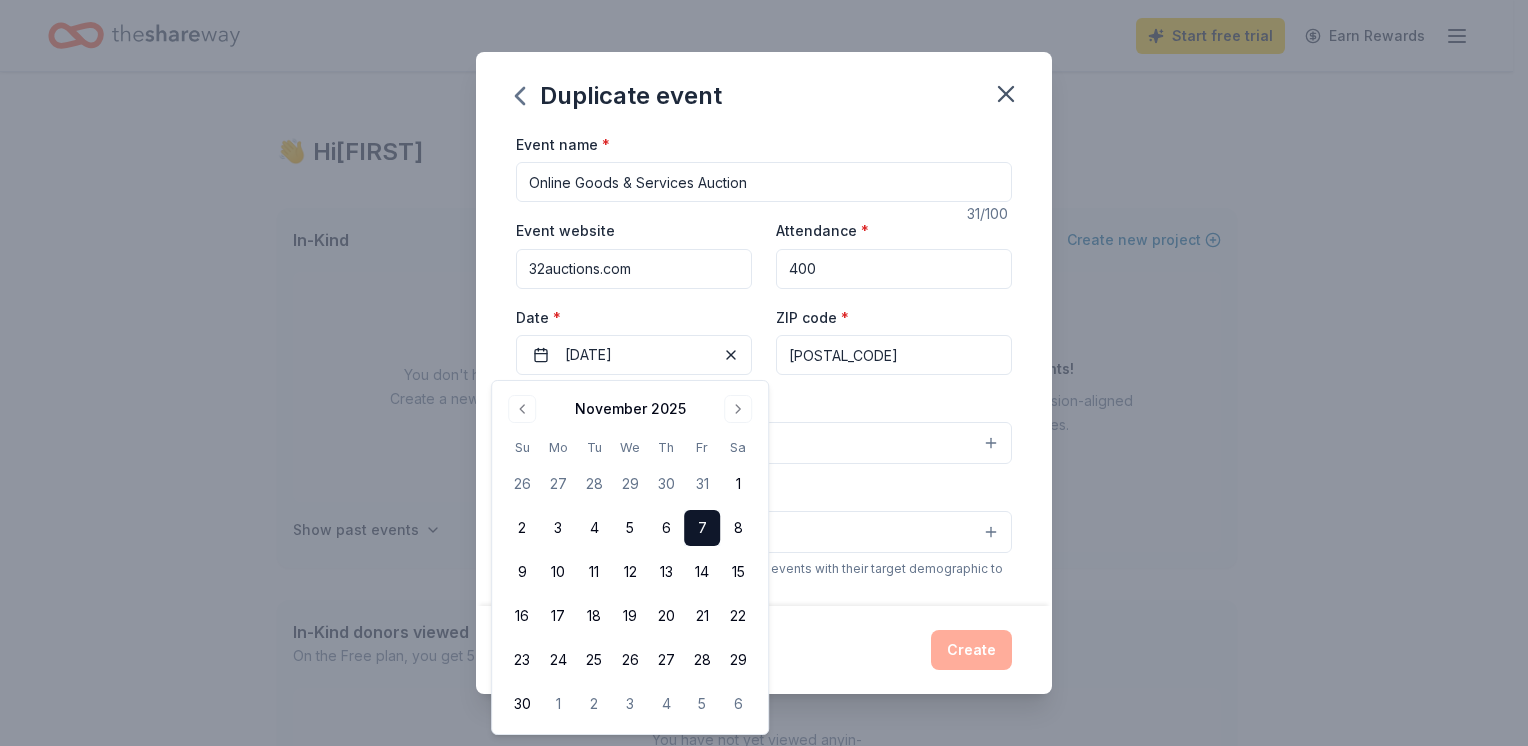 click on "[POSTAL_CODE]" at bounding box center [894, 355] 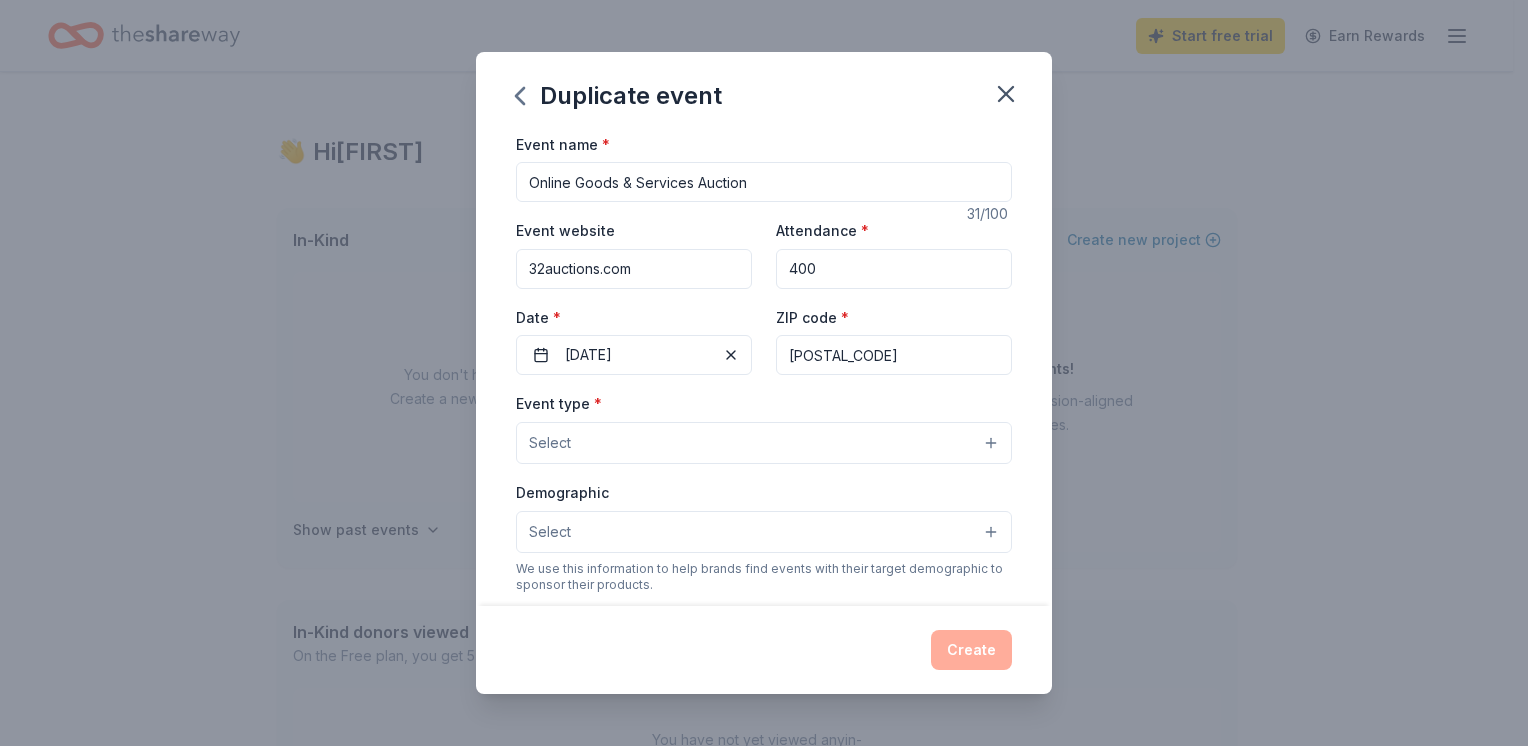 click on "Select" at bounding box center (764, 443) 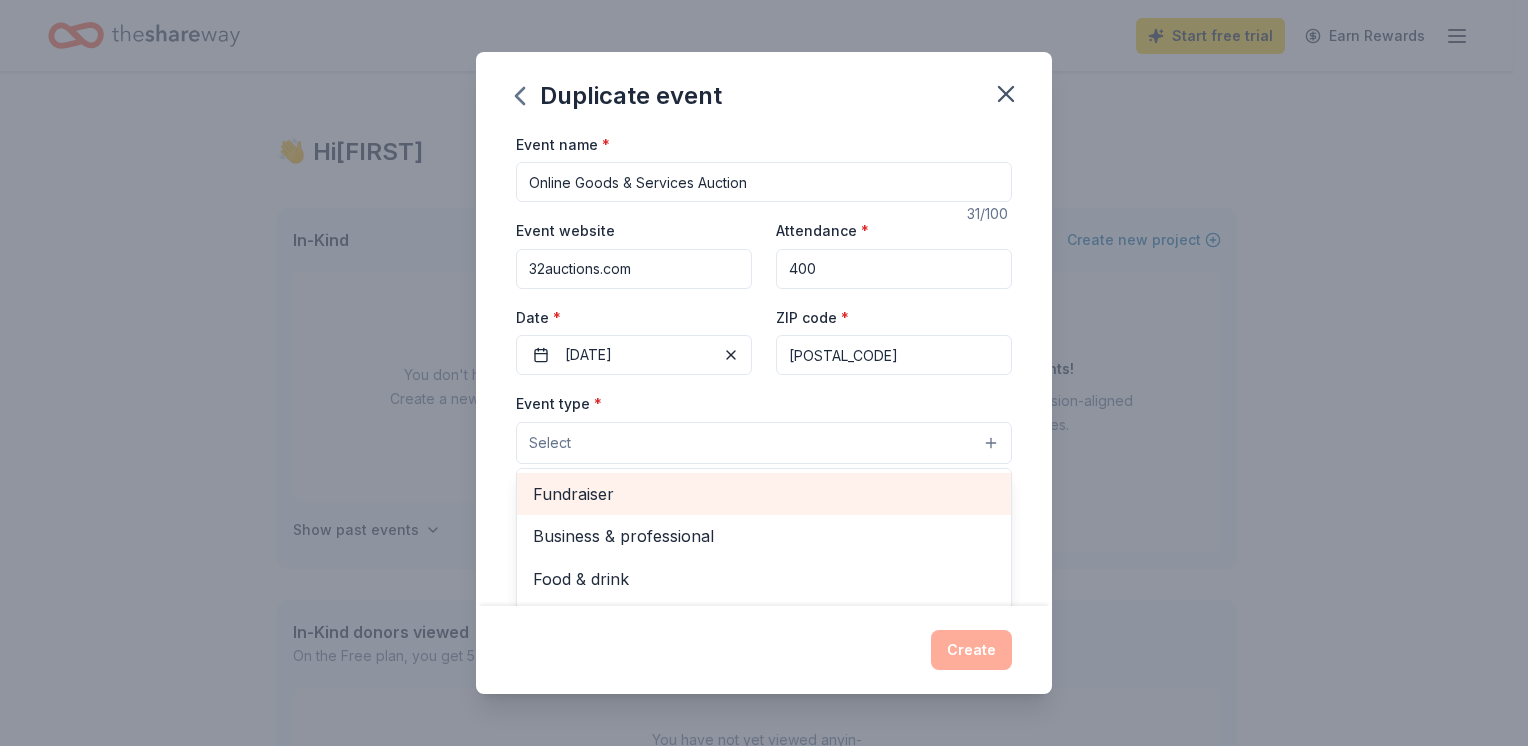 click on "Fundraiser" at bounding box center (764, 494) 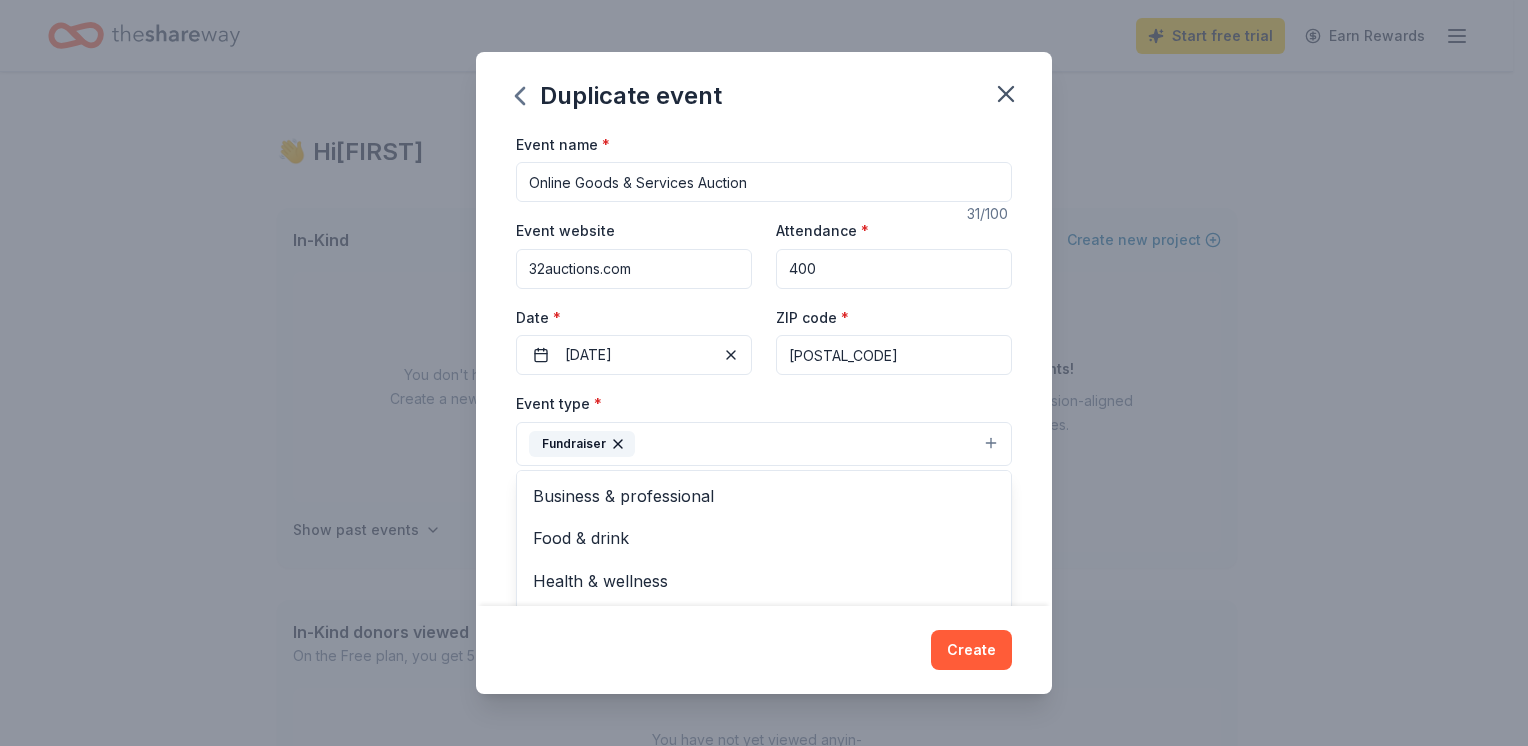 click on "[CITY], [STATE], [COUNTRY]" at bounding box center (764, 373) 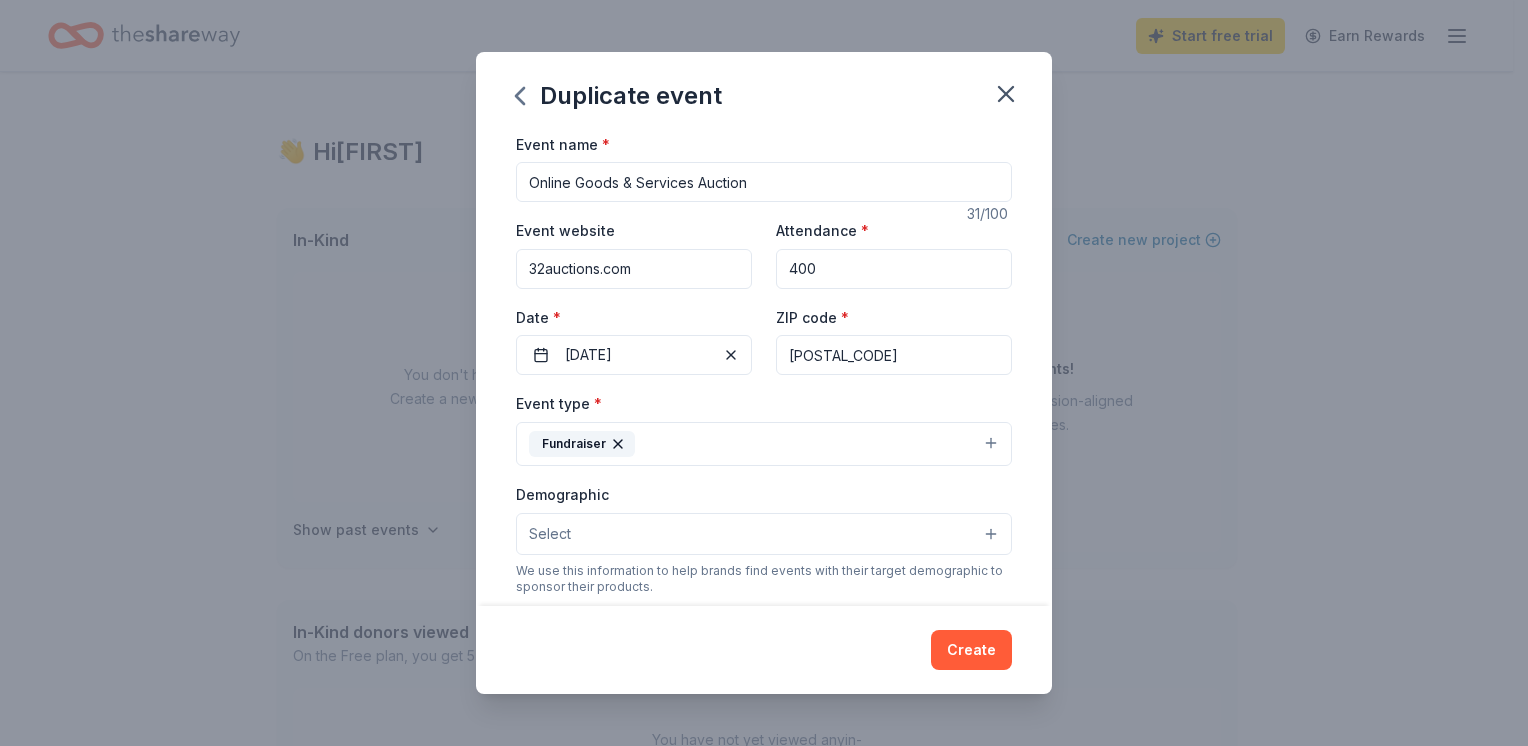 click on "Select" at bounding box center (764, 534) 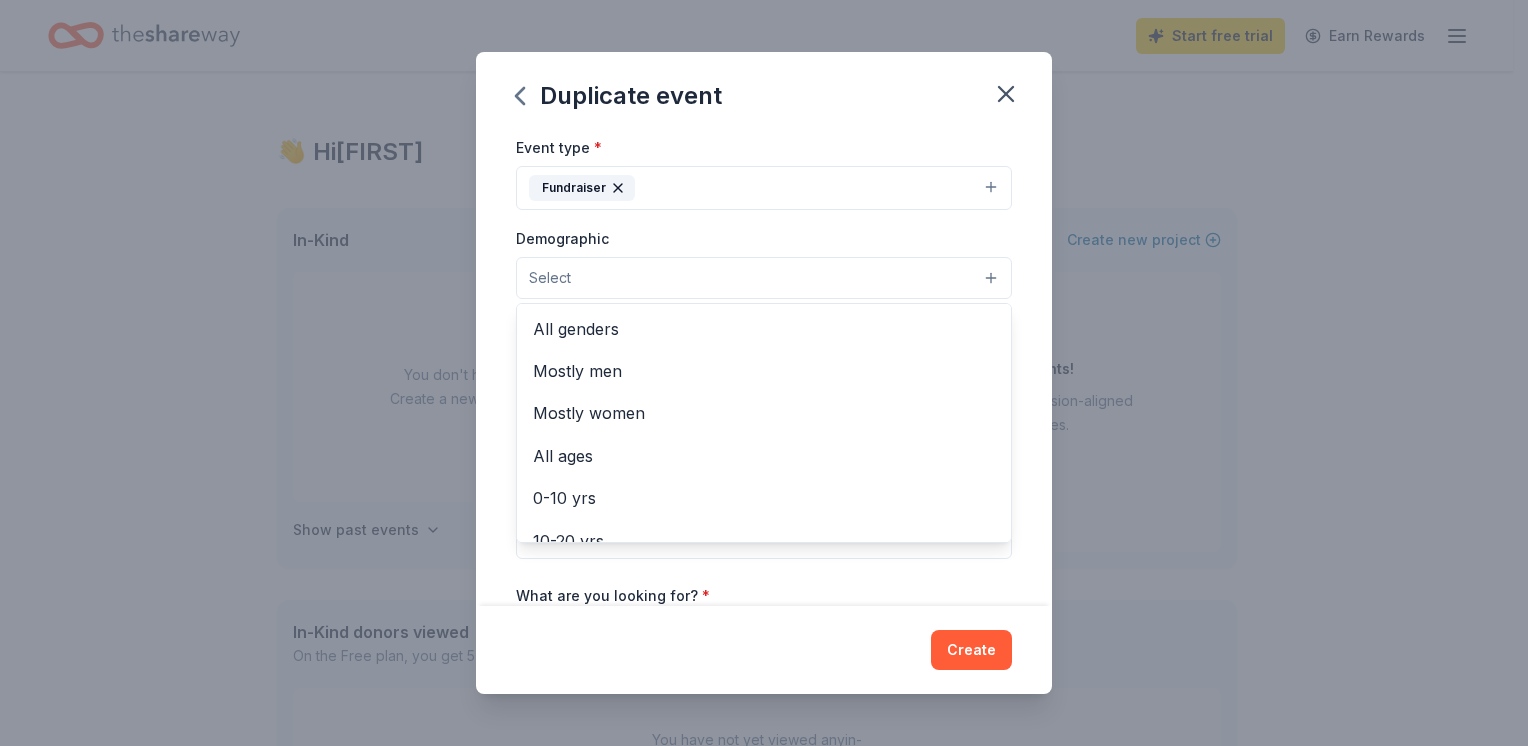 scroll, scrollTop: 268, scrollLeft: 0, axis: vertical 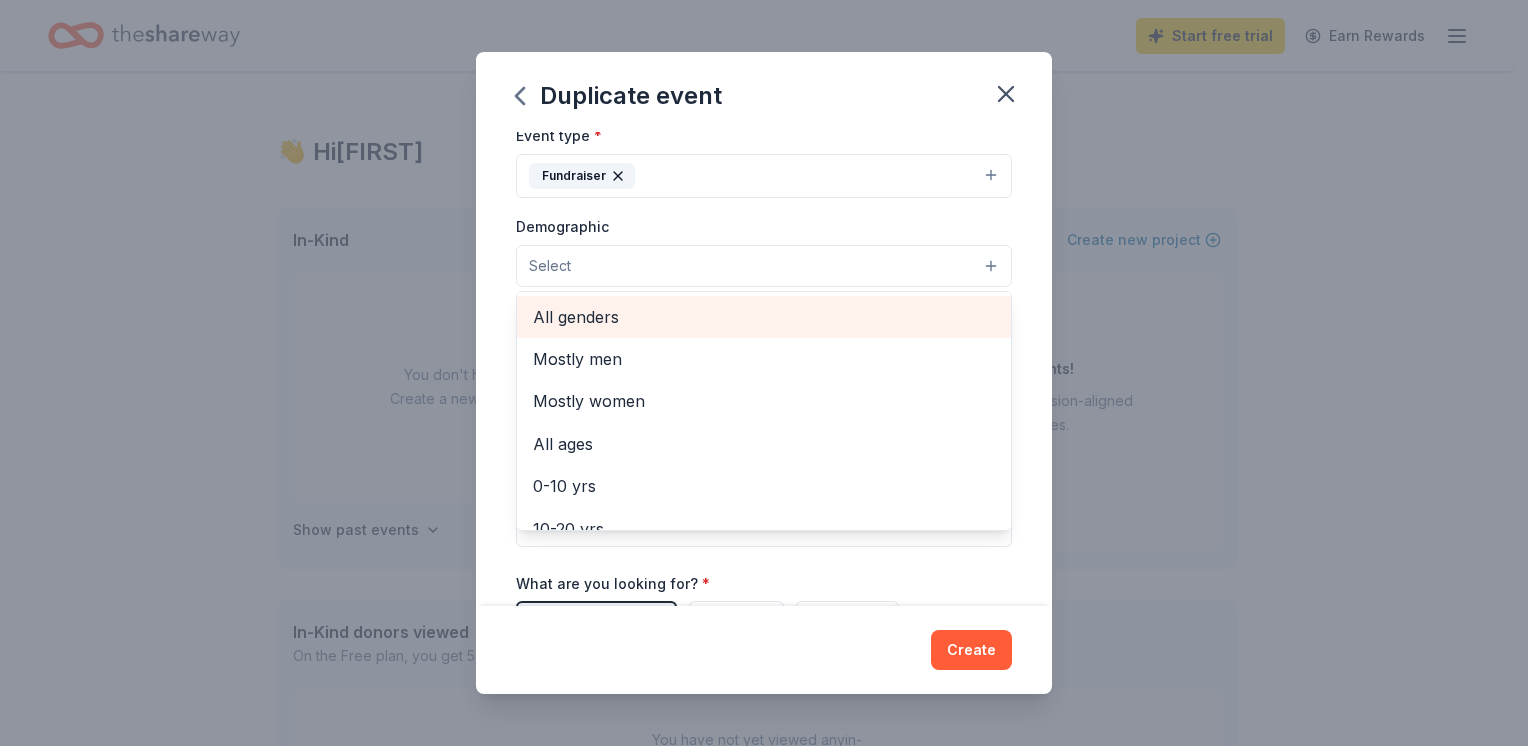 click on "All genders" at bounding box center [764, 317] 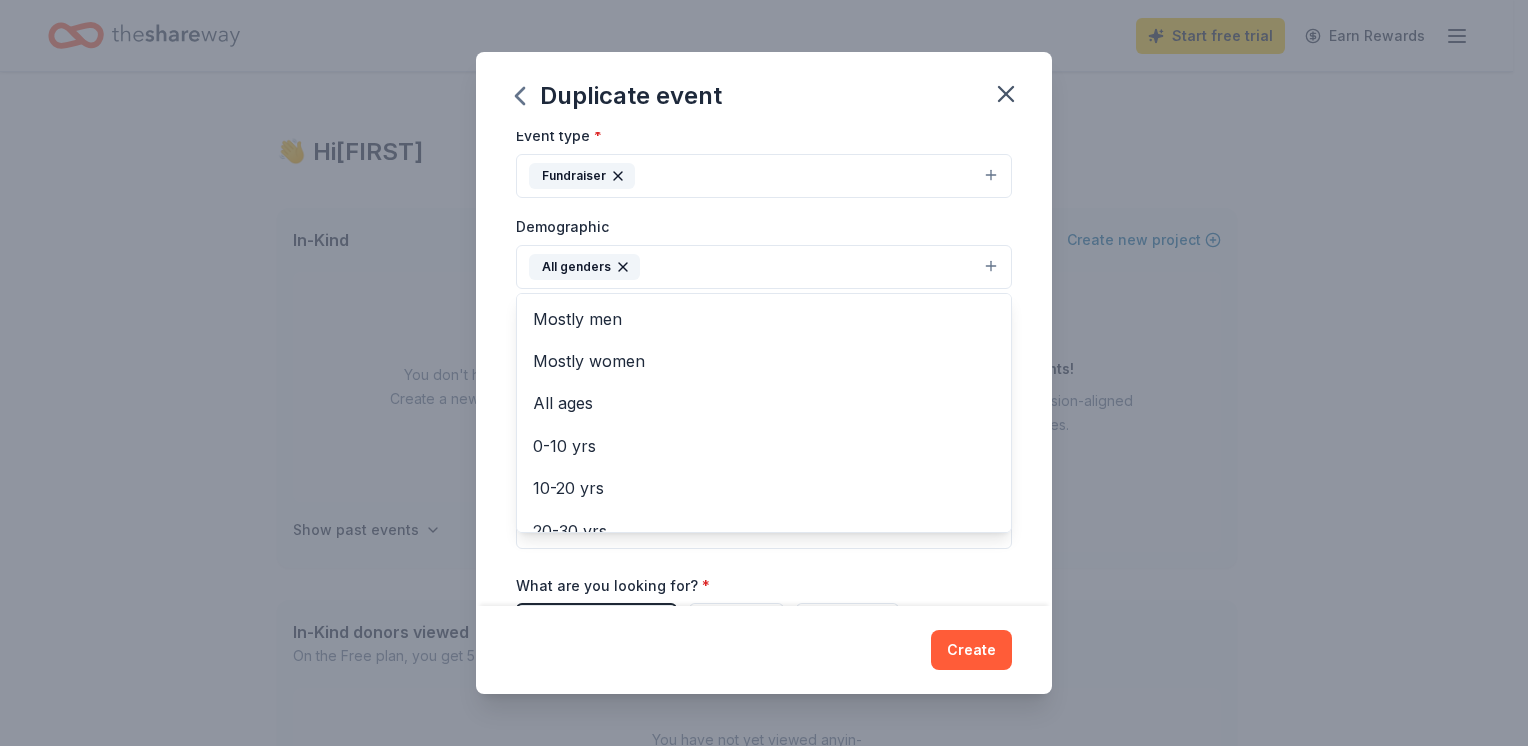 click on "Duplicate event Event name * Online Goods & Services Auction 31 /100 Event website 32auctions.com Attendance * 400 Date * [DATE] ZIP code * [POSTAL_CODE] Event type * Fundraiser Demographic All genders Mostly men Mostly women All ages 0-10 yrs 10-20 yrs 20-30 yrs 30-40 yrs 40-50 yrs 50-60 yrs 60-70 yrs 70-80 yrs 80+ yrs We use this information to help brands find events with their target demographic to sponsor their products. Mailing address Apt/unit Description What are you looking for? * Auction & raffle Meals Snacks Desserts Alcohol Beverages Send me reminders Email me reminders of donor application deadlines Recurring event Copy donors Saved Applied Approved Received Declined Not interested All copied donors will be given "saved" status in your new event. Companies that are no longer donating will not be copied. Create" at bounding box center (764, 373) 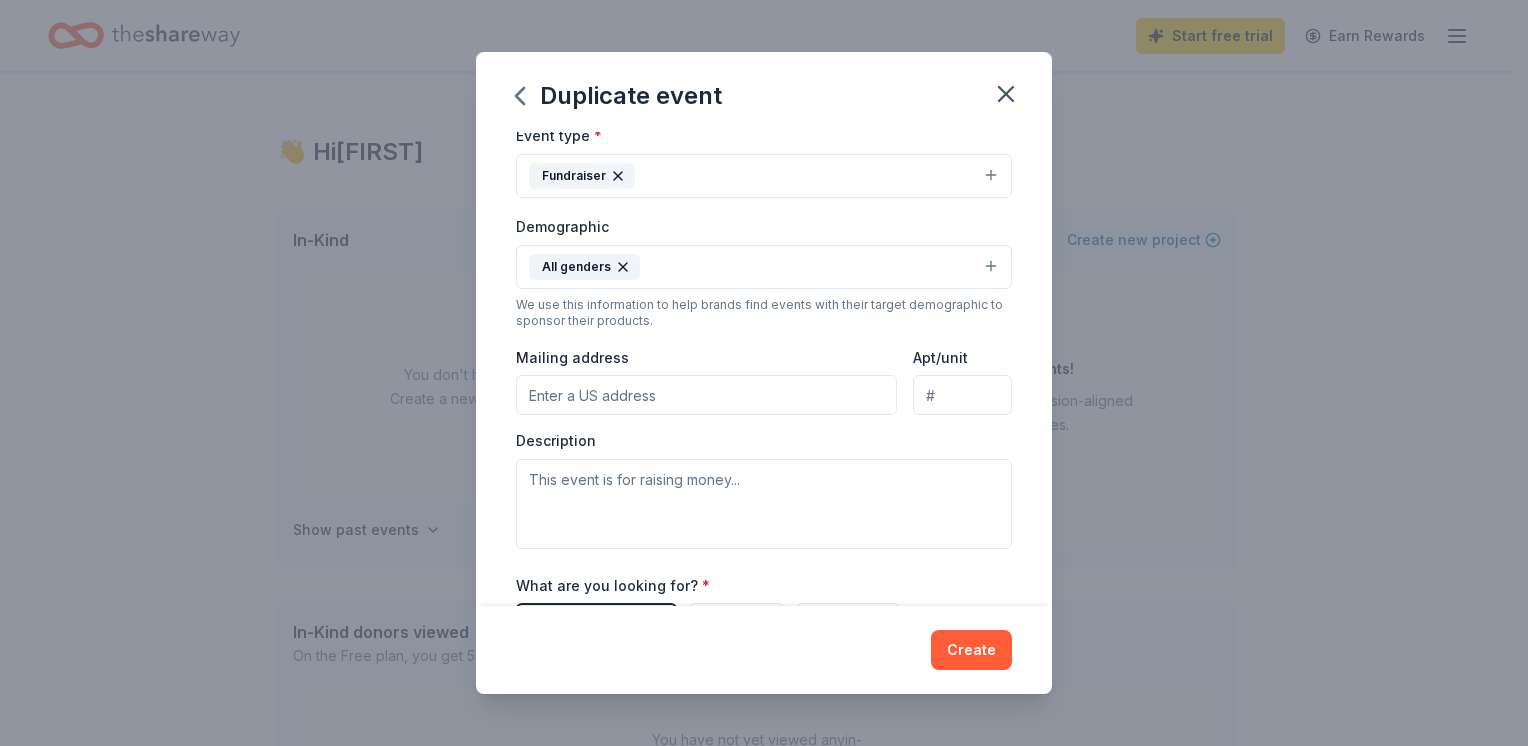 click on "Mailing address" at bounding box center [706, 395] 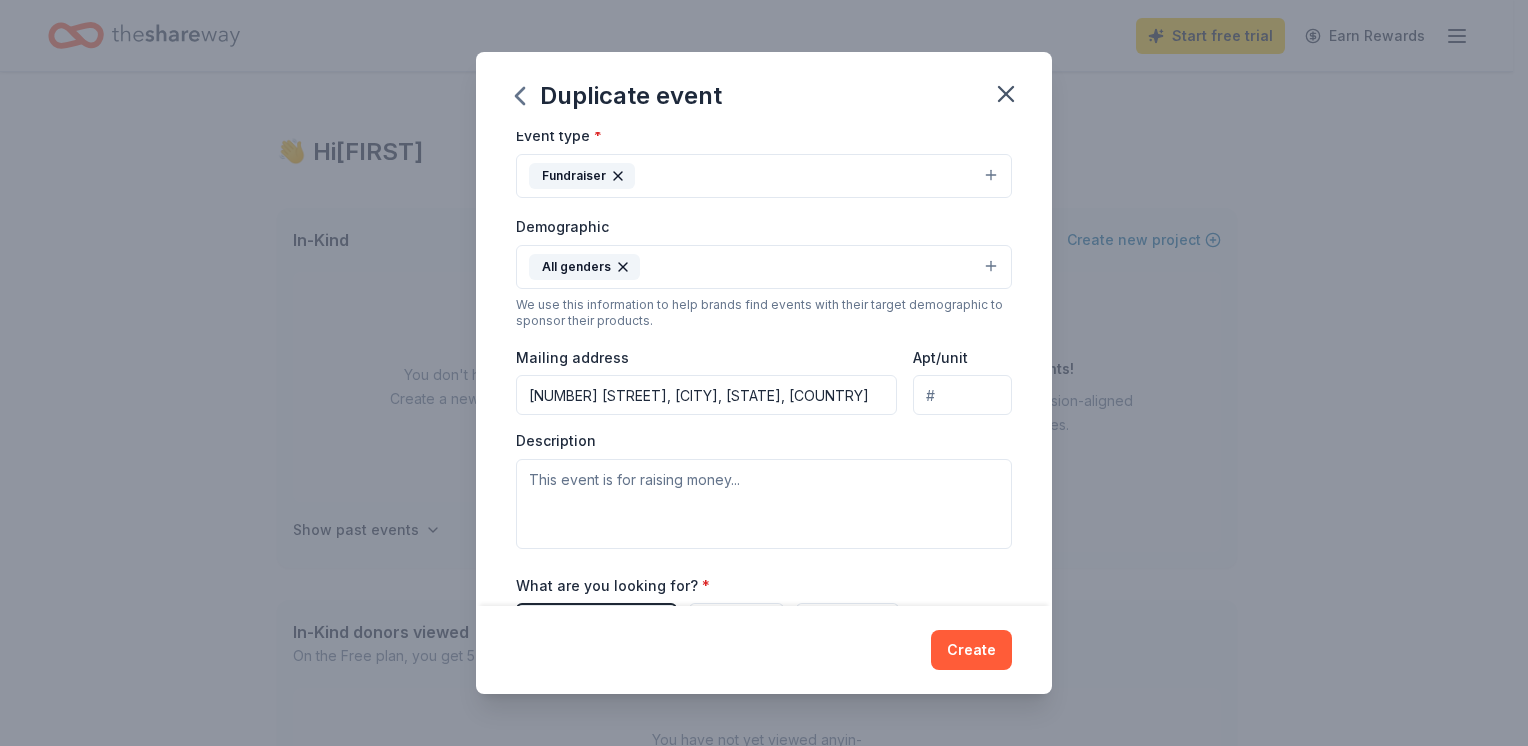 type on "[NUMBER] [STREET], [CITY], [STATE], [POSTAL_CODE]" 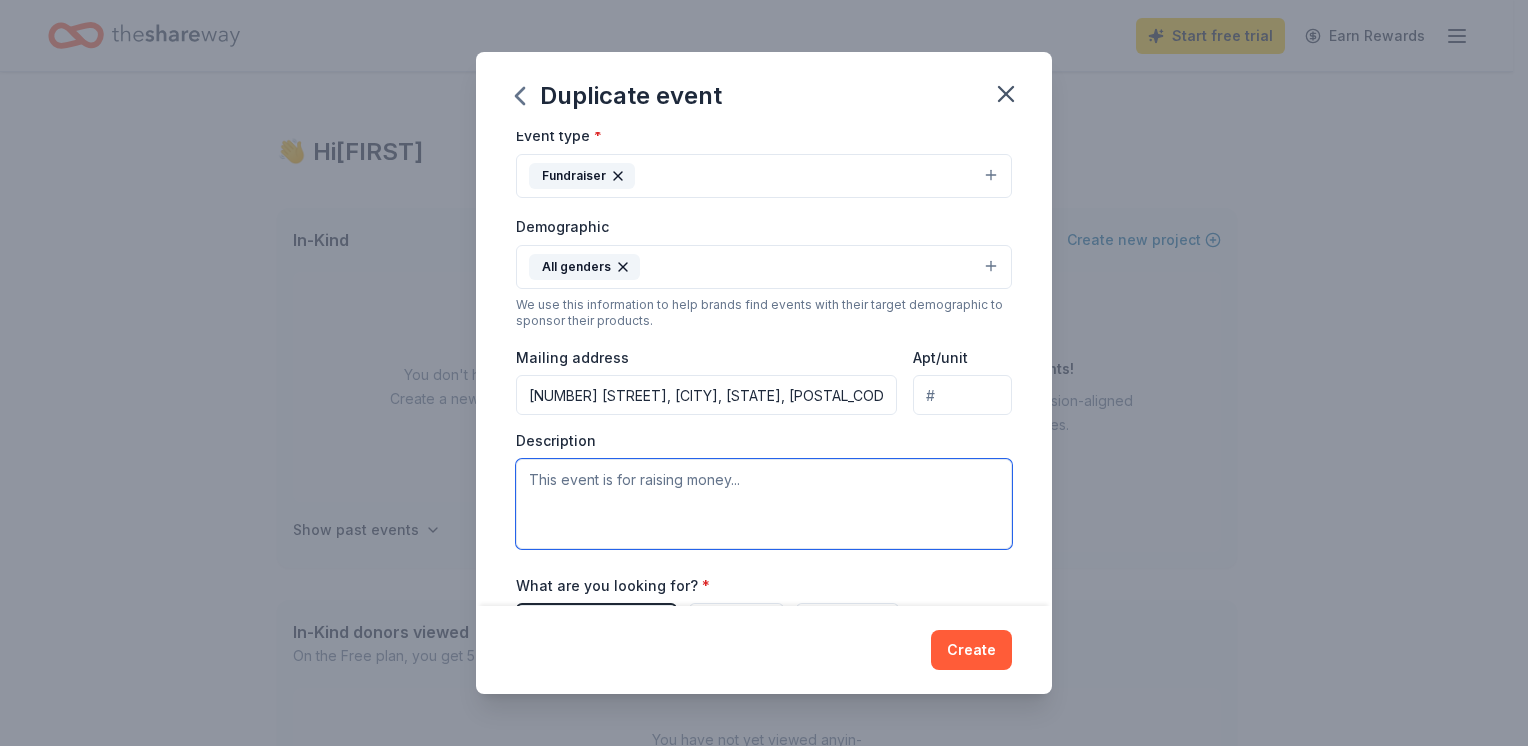 click at bounding box center [764, 504] 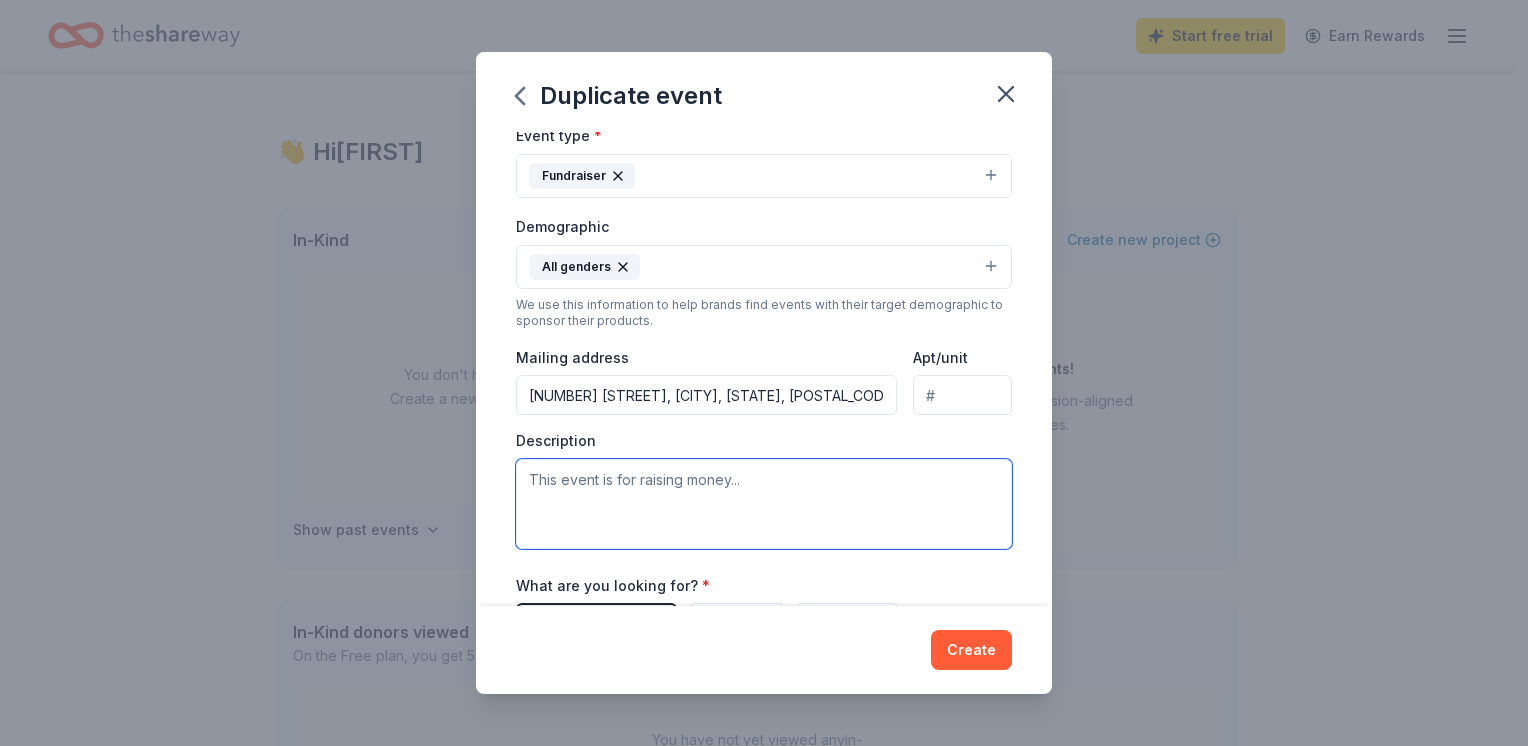 paste on "Our Sled Hockey program, established in 1999, gives players with mobility impairments the opportunity to participate in our sport. These families are often on a tight budget because of medical and therapy bills, time lost from work, the cost of special equipment, the need for accessible housing, and the burden of long-term care. We offer this program free of charge to our players, but we cannot do so without continued financial support." 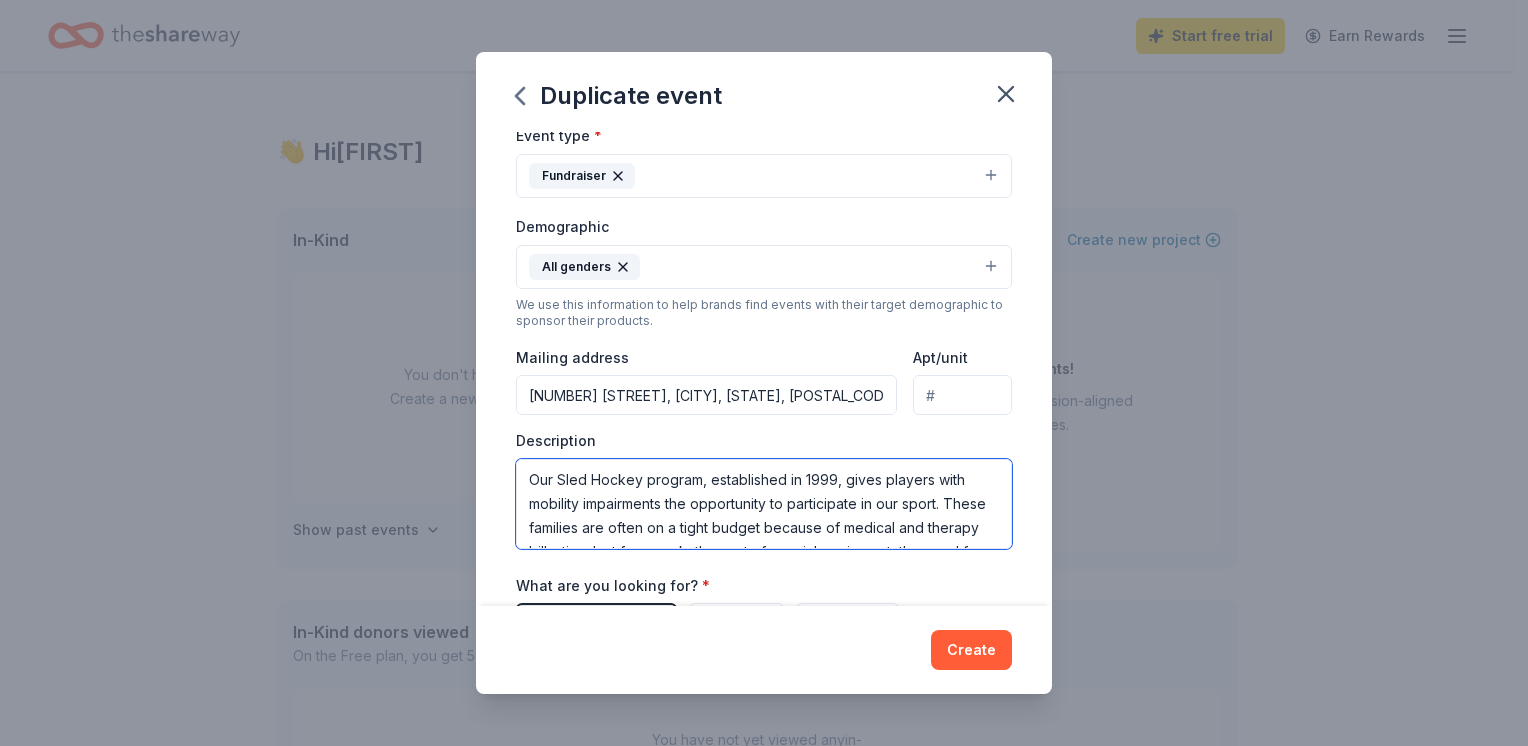 scroll, scrollTop: 132, scrollLeft: 0, axis: vertical 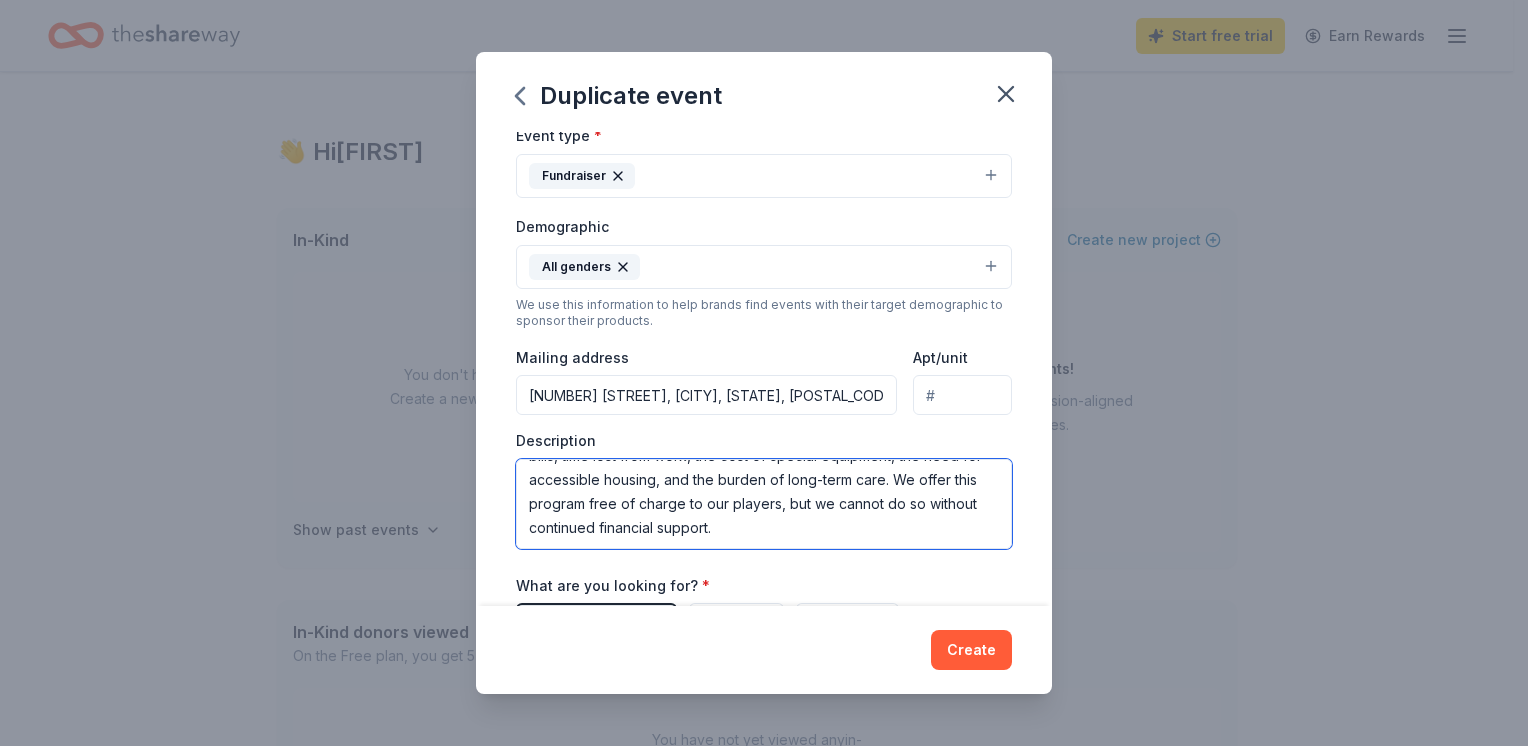 click on "Our Sled Hockey program, established in 1999, gives players with mobility impairments the opportunity to participate in our sport. These families are often on a tight budget because of medical and therapy bills, time lost from work, the cost of special equipment, the need for accessible housing, and the burden of long-term care. We offer this program free of charge to our players, but we cannot do so without continued financial support." at bounding box center [764, 504] 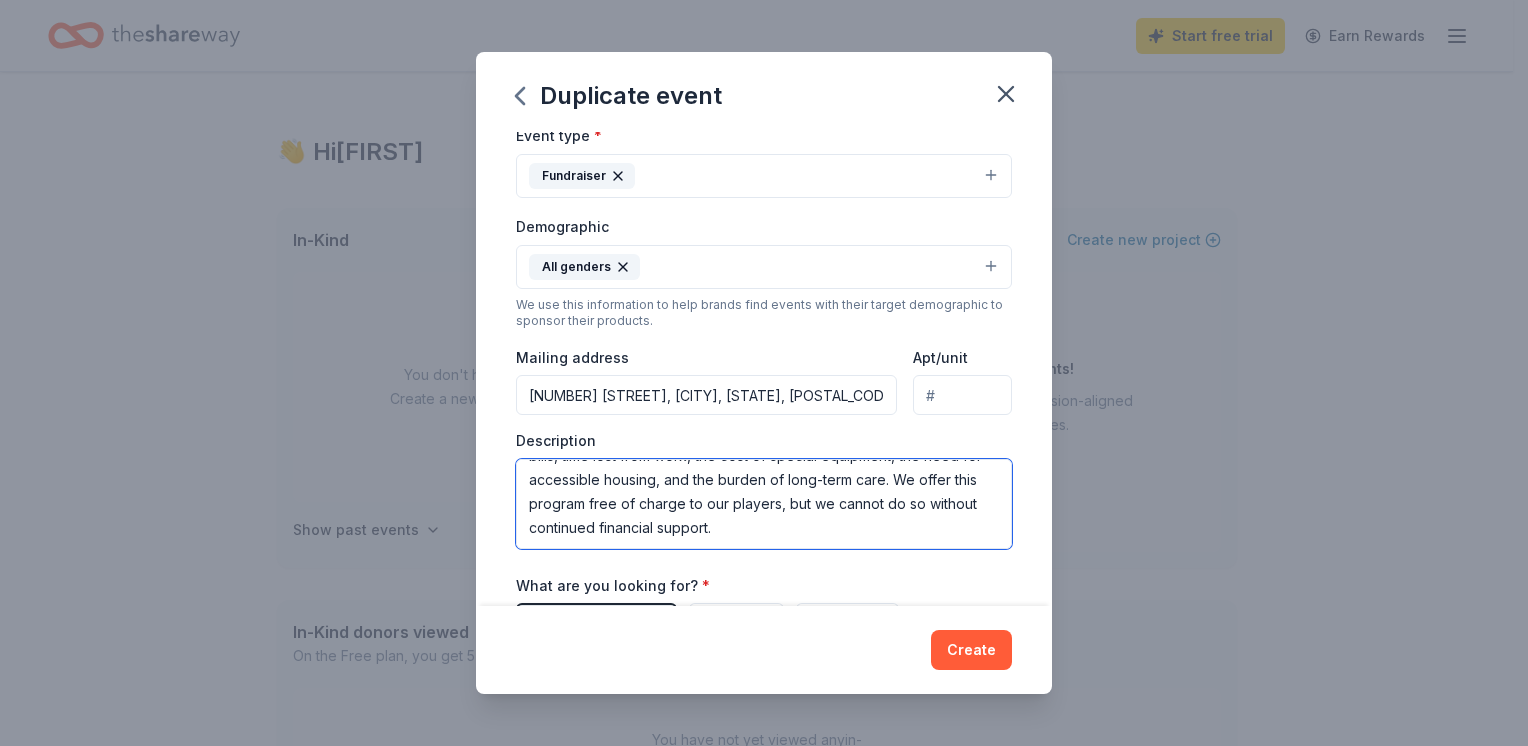 paste on "We will be holding an Online Goods & Services Auction from [DATE] and we hope that you will support us by making a donation to this event. Your business information, logo, and website will be included along with a picture of the item you donated on the auction website" 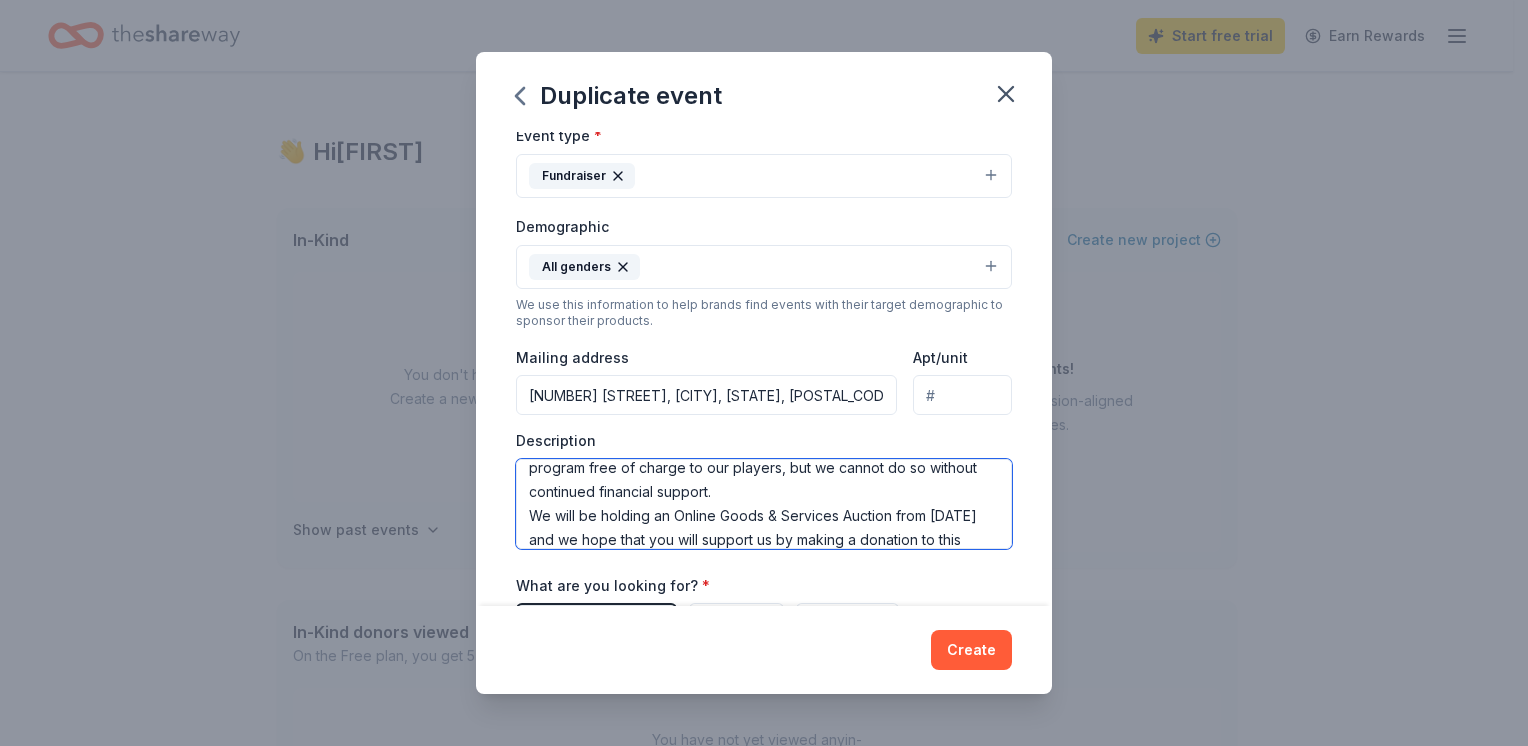 scroll, scrollTop: 204, scrollLeft: 0, axis: vertical 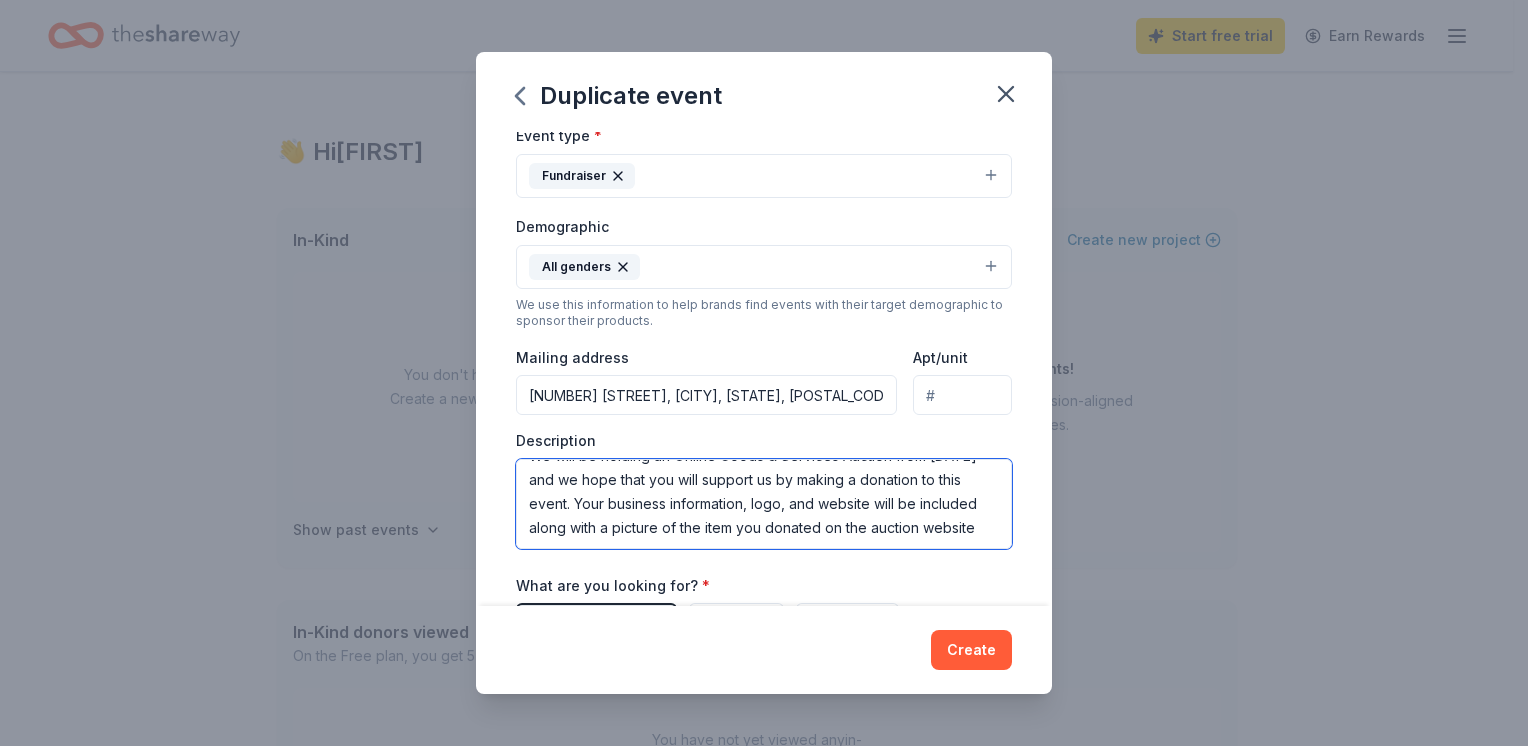 type on "Our Sled Hockey program, established in 1999, gives players with mobility impairments the opportunity to participate in our sport. These families are often on a tight budget because of medical and therapy bills, time lost from work, the cost of special equipment, the need for accessible housing, and the burden of long-term care. We offer this program free of charge to our players, but we cannot do so without continued financial support.
We will be holding an Online Goods & Services Auction from [DATE] and we hope that you will support us by making a donation to this event. Your business information, logo, and website will be included along with a picture of the item you donated on the auction website" 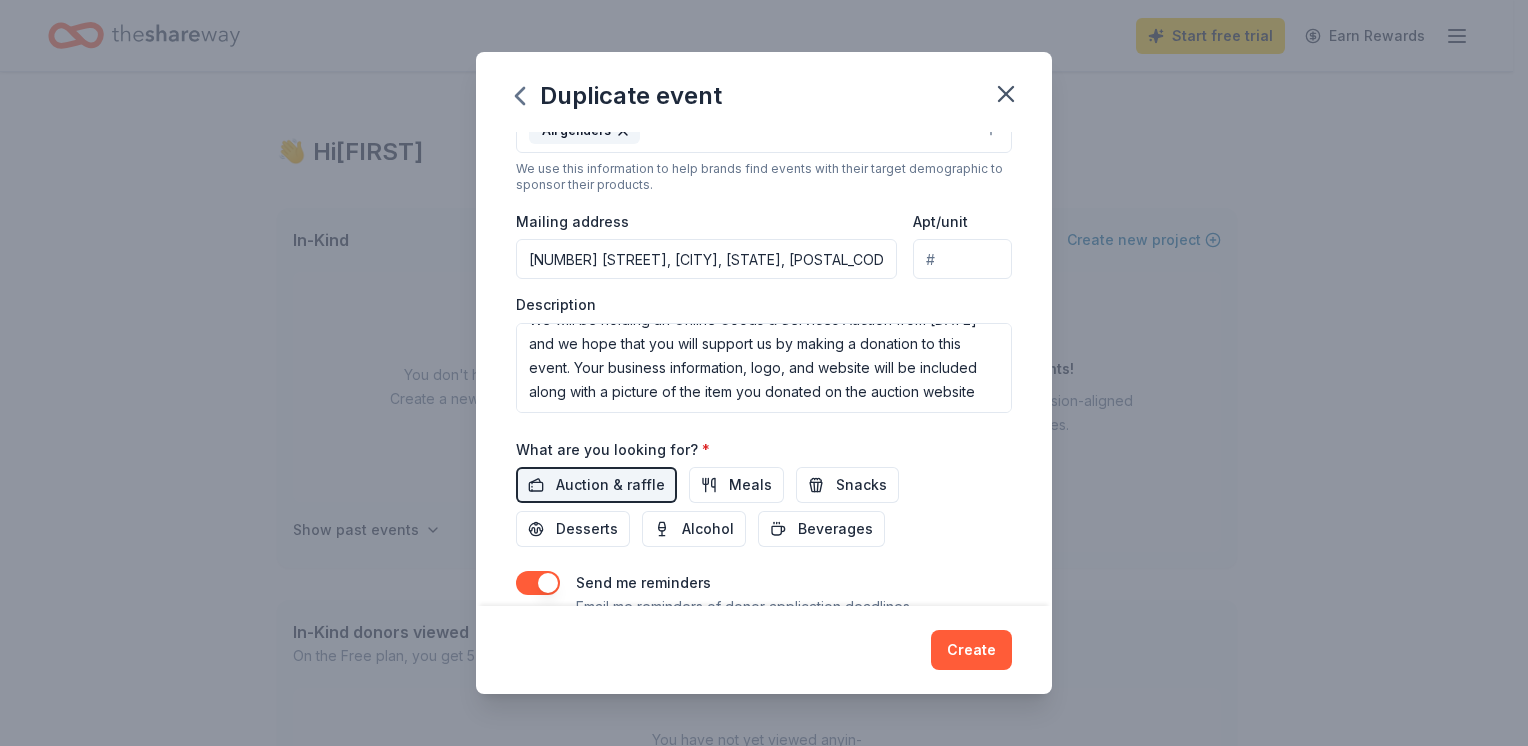 scroll, scrollTop: 496, scrollLeft: 0, axis: vertical 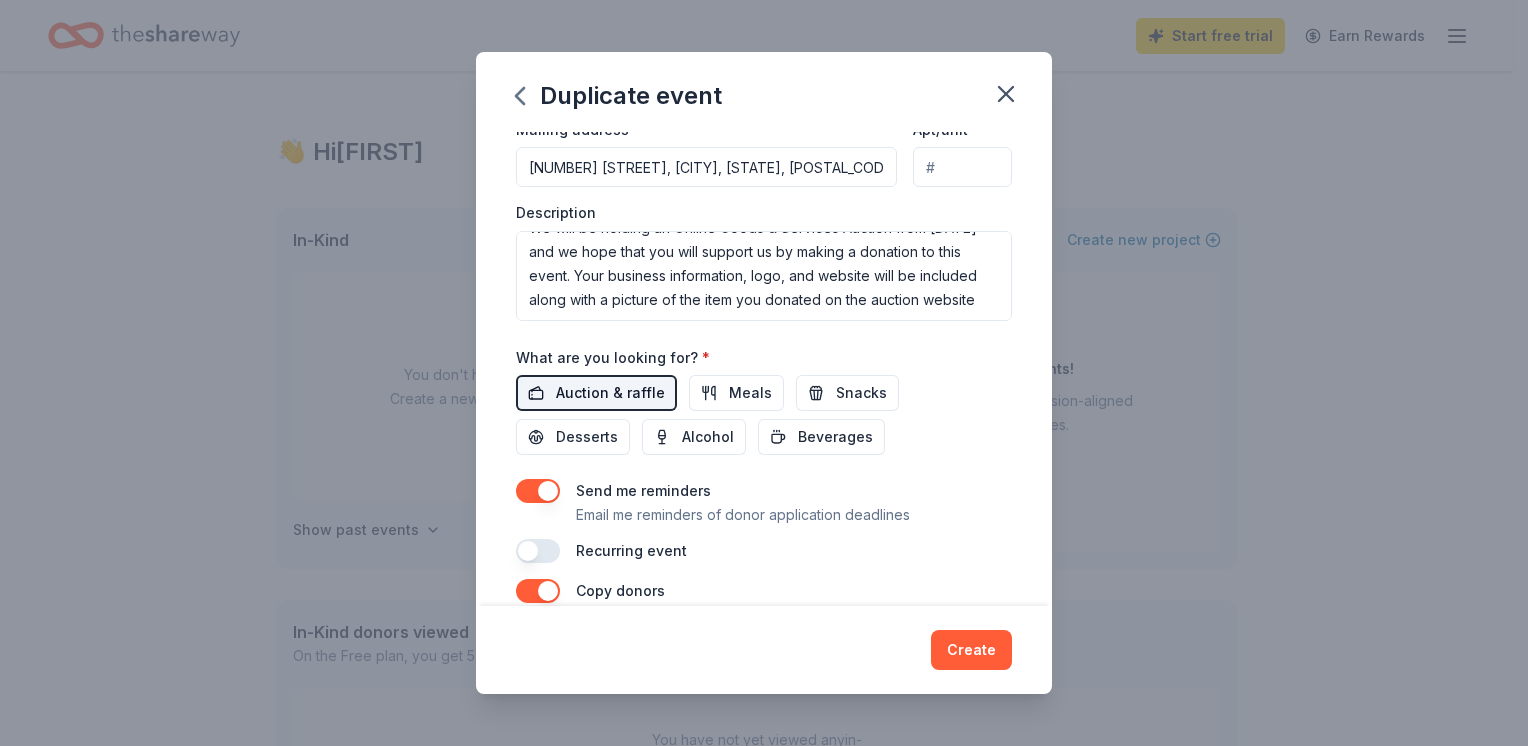 click on "Auction & raffle" at bounding box center [610, 393] 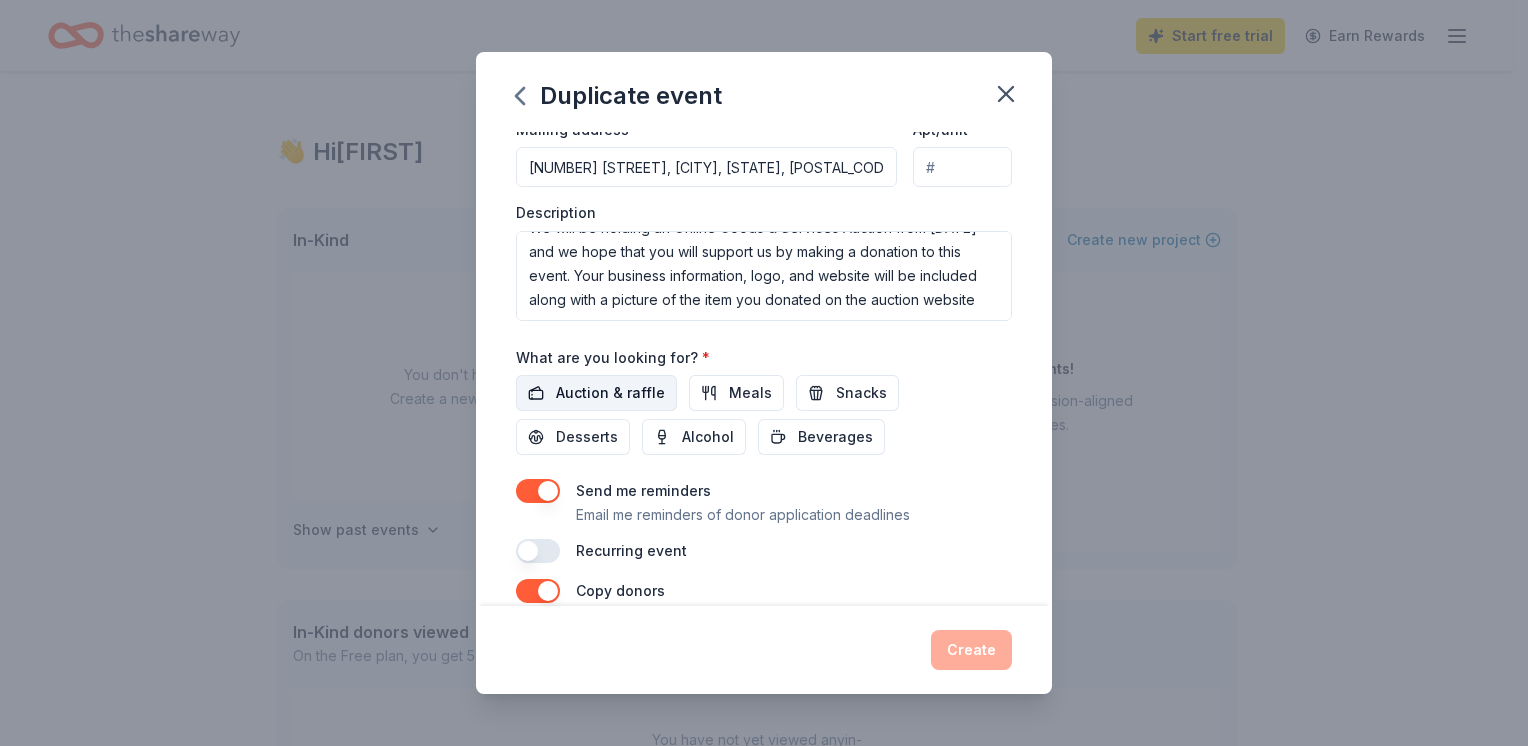 click on "Auction & raffle" at bounding box center [610, 393] 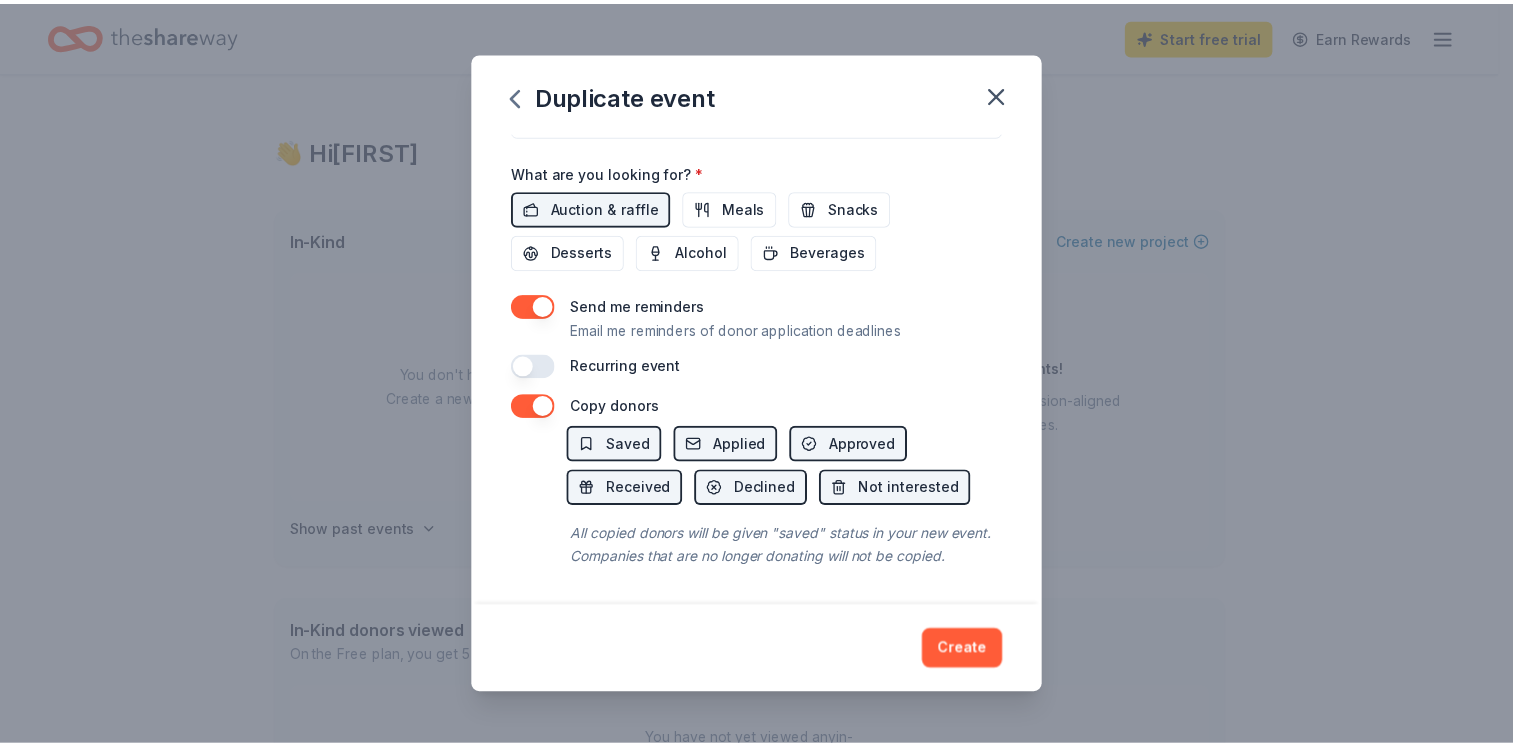 scroll, scrollTop: 704, scrollLeft: 0, axis: vertical 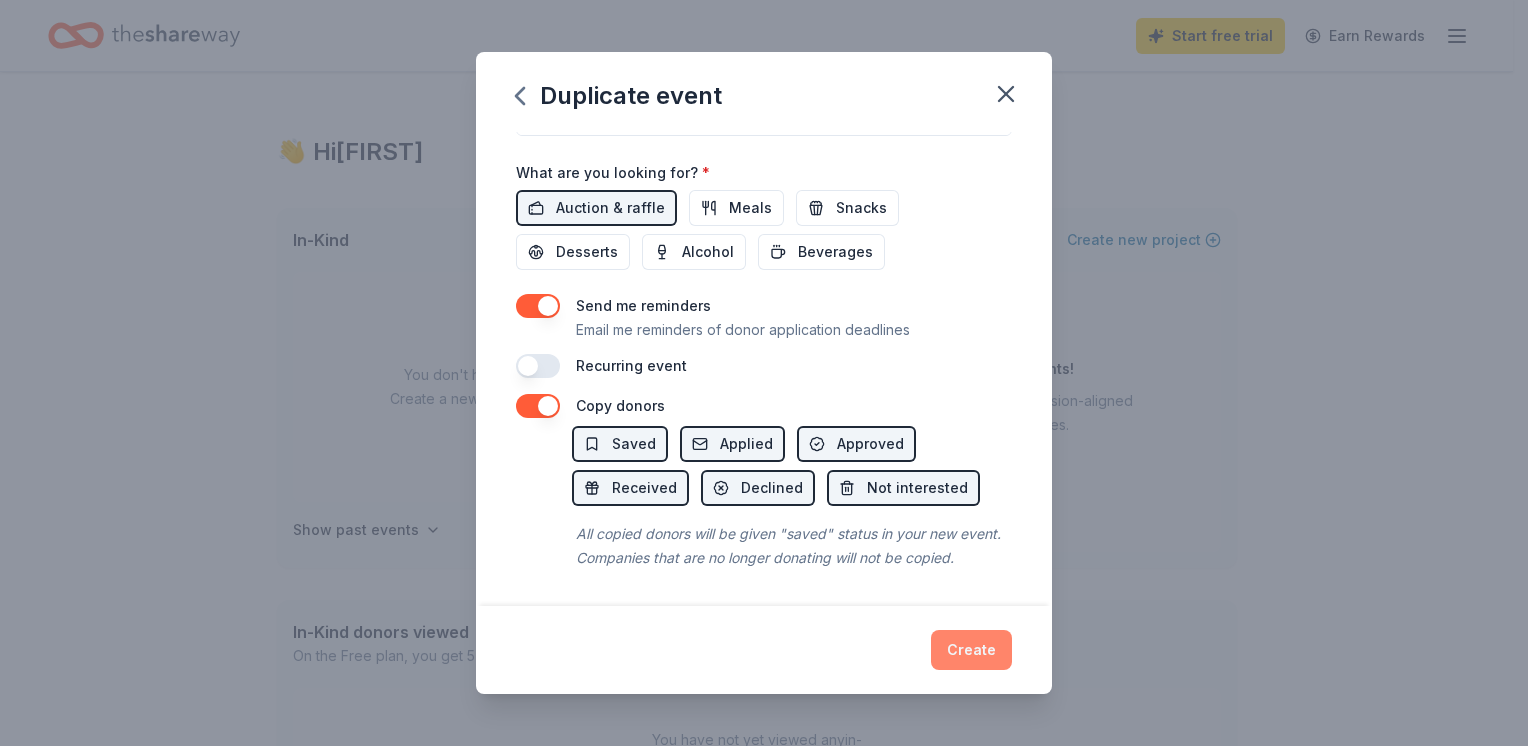 click on "Create" at bounding box center [971, 650] 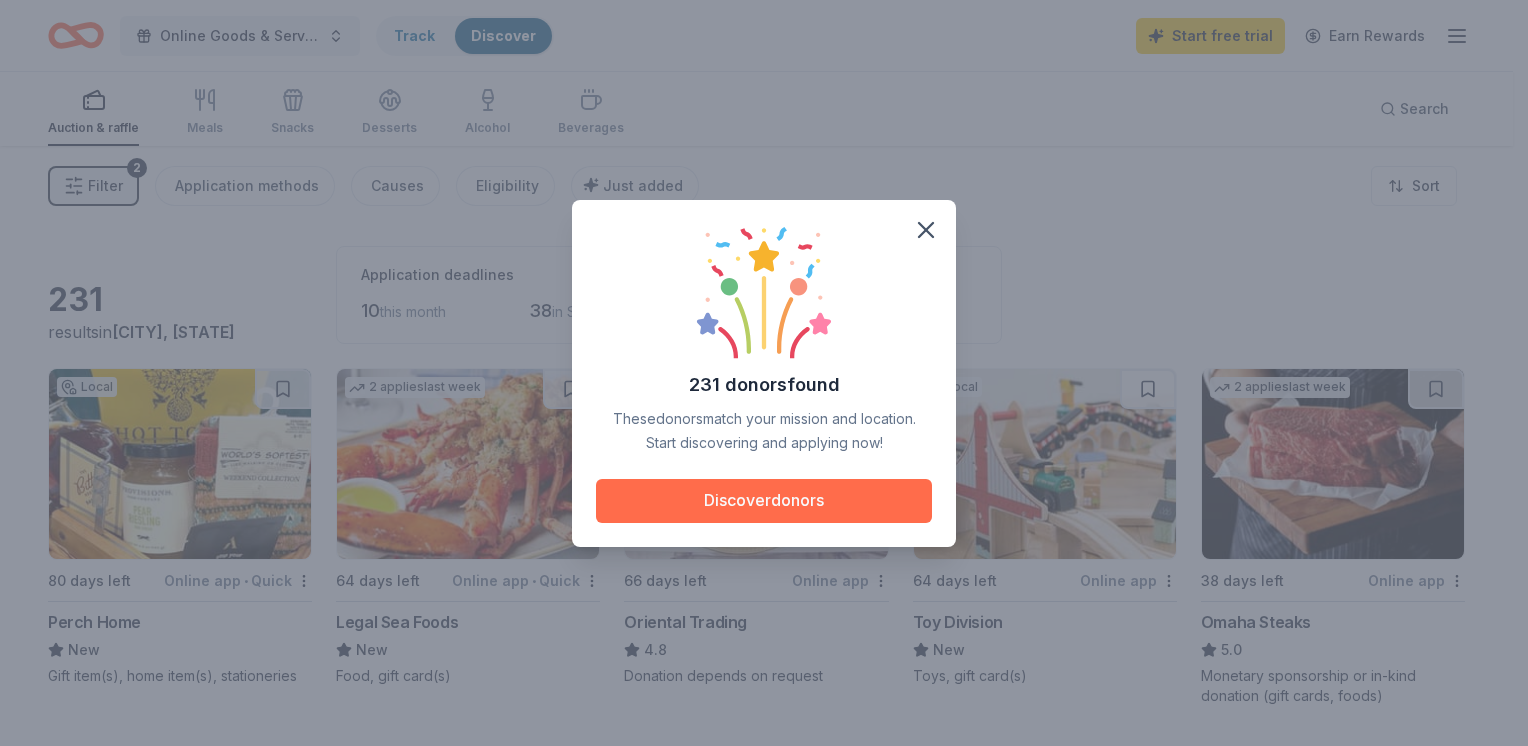click on "Discover  donors" at bounding box center [764, 501] 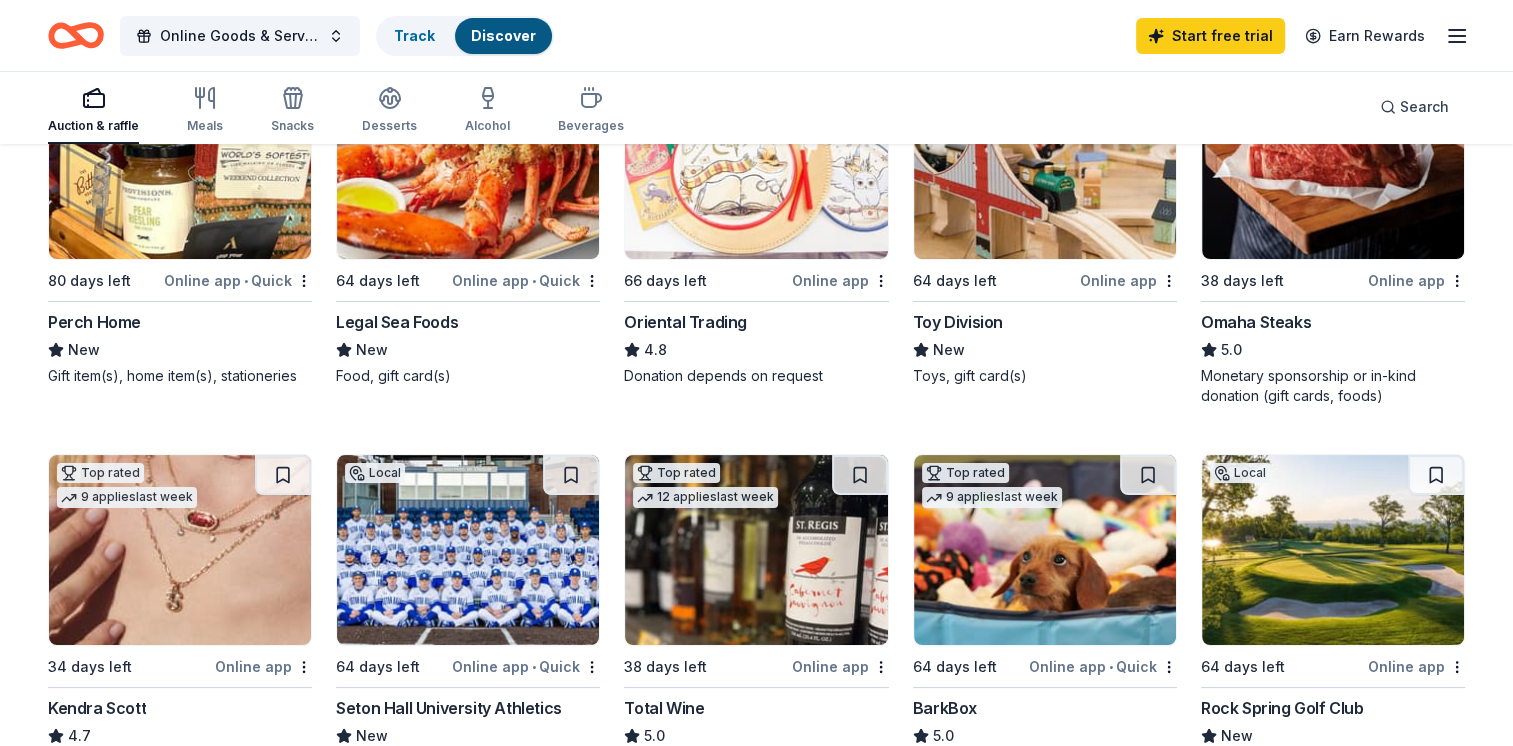 scroll, scrollTop: 400, scrollLeft: 0, axis: vertical 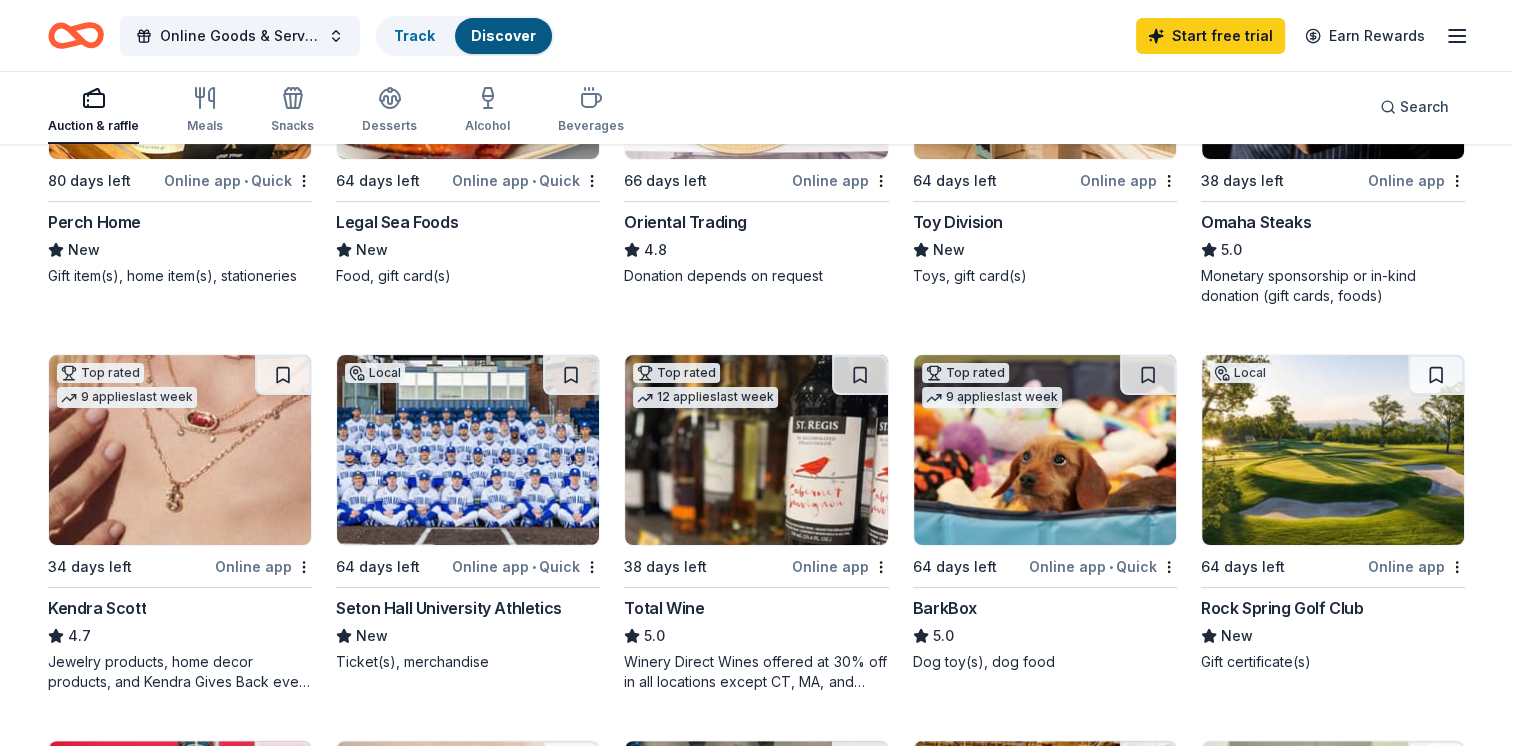 click at bounding box center (1333, 450) 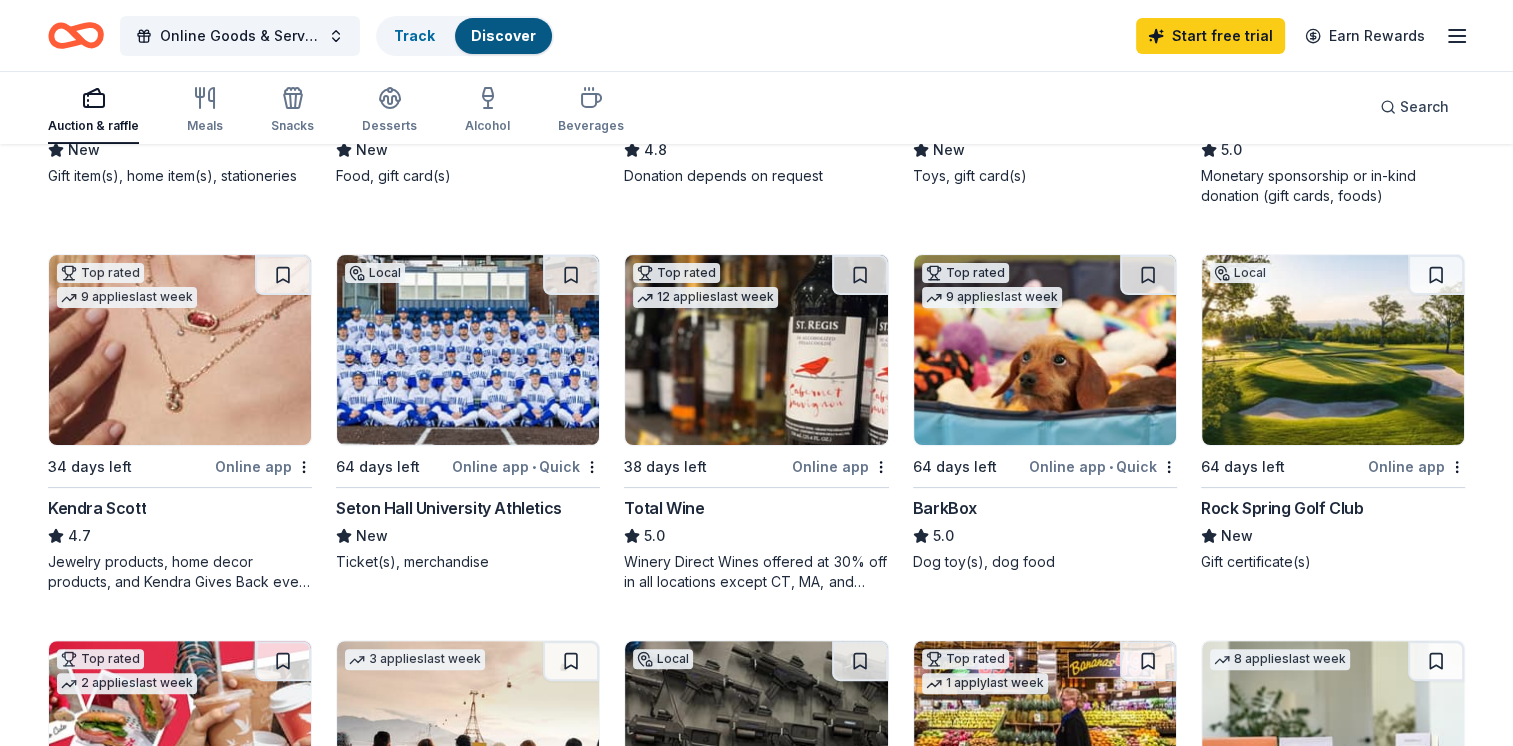 scroll, scrollTop: 0, scrollLeft: 0, axis: both 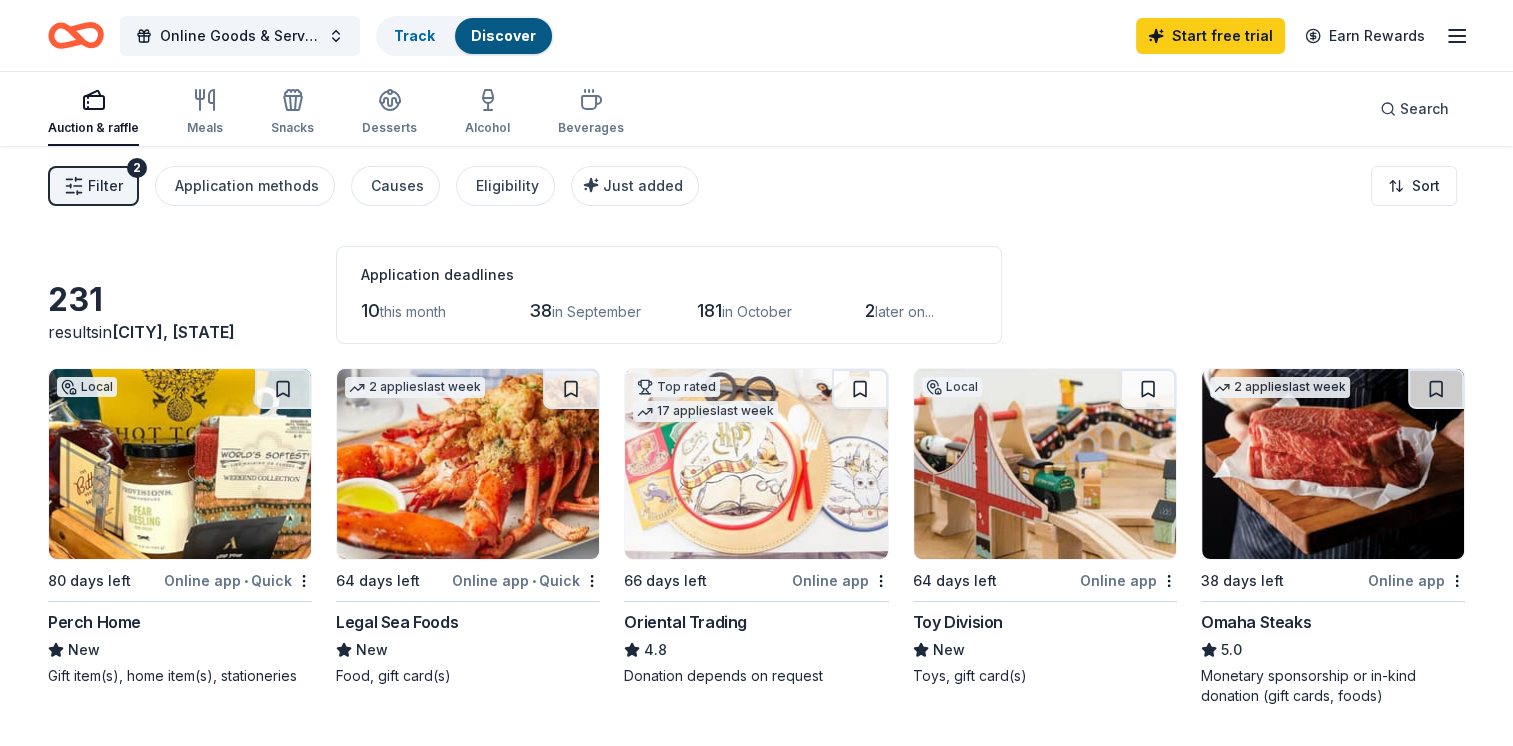 click 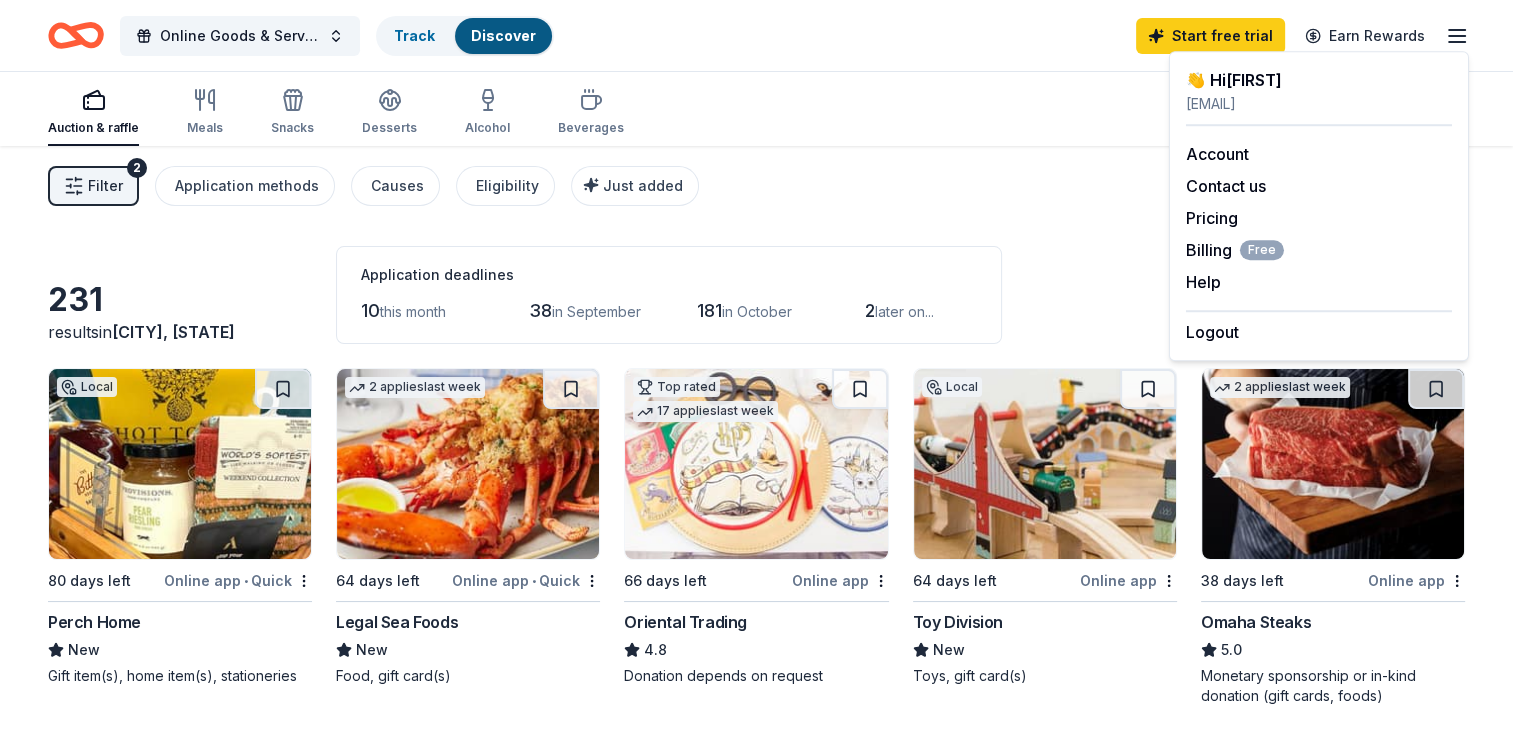 click on "Filter 2 Application methods Causes Eligibility Just added Sort" at bounding box center (756, 186) 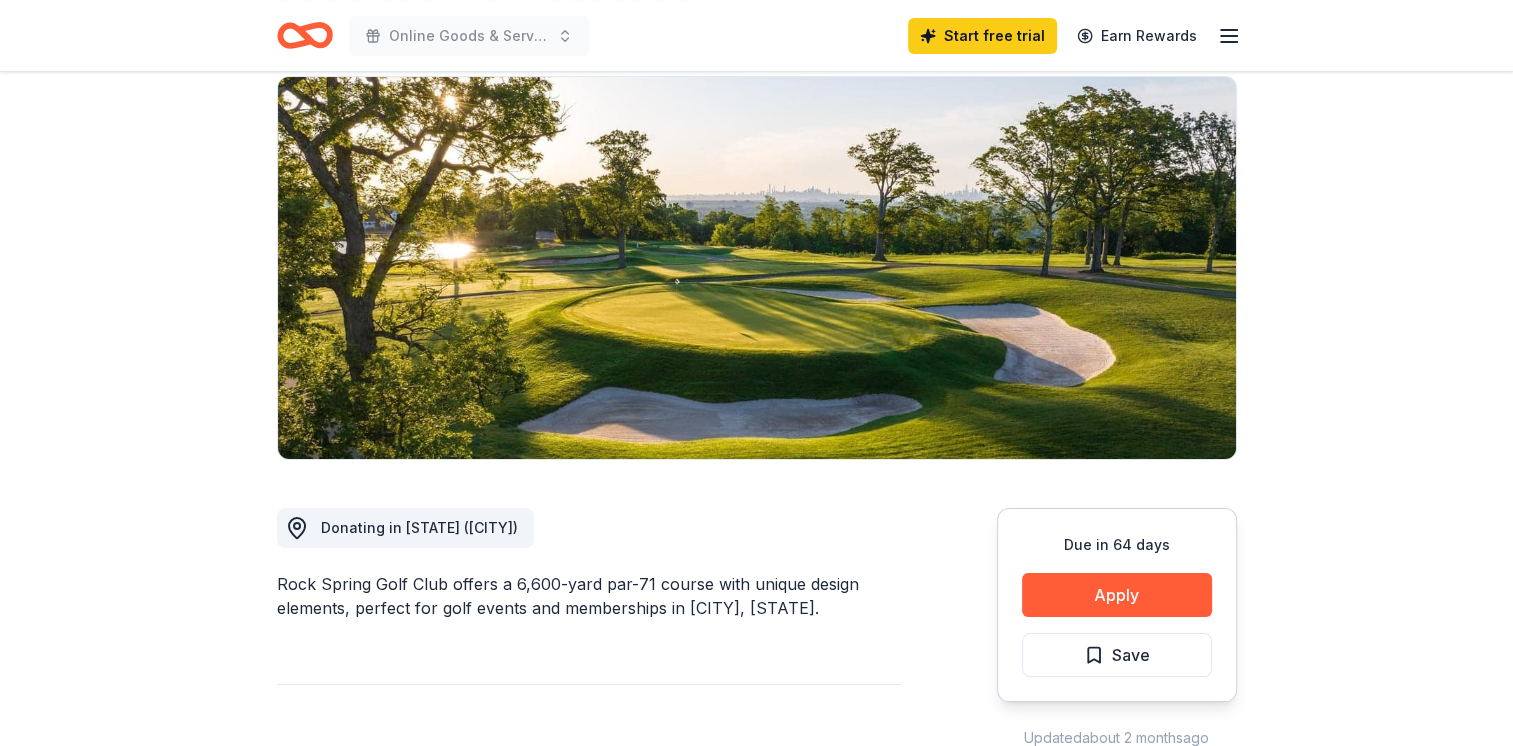 scroll, scrollTop: 200, scrollLeft: 0, axis: vertical 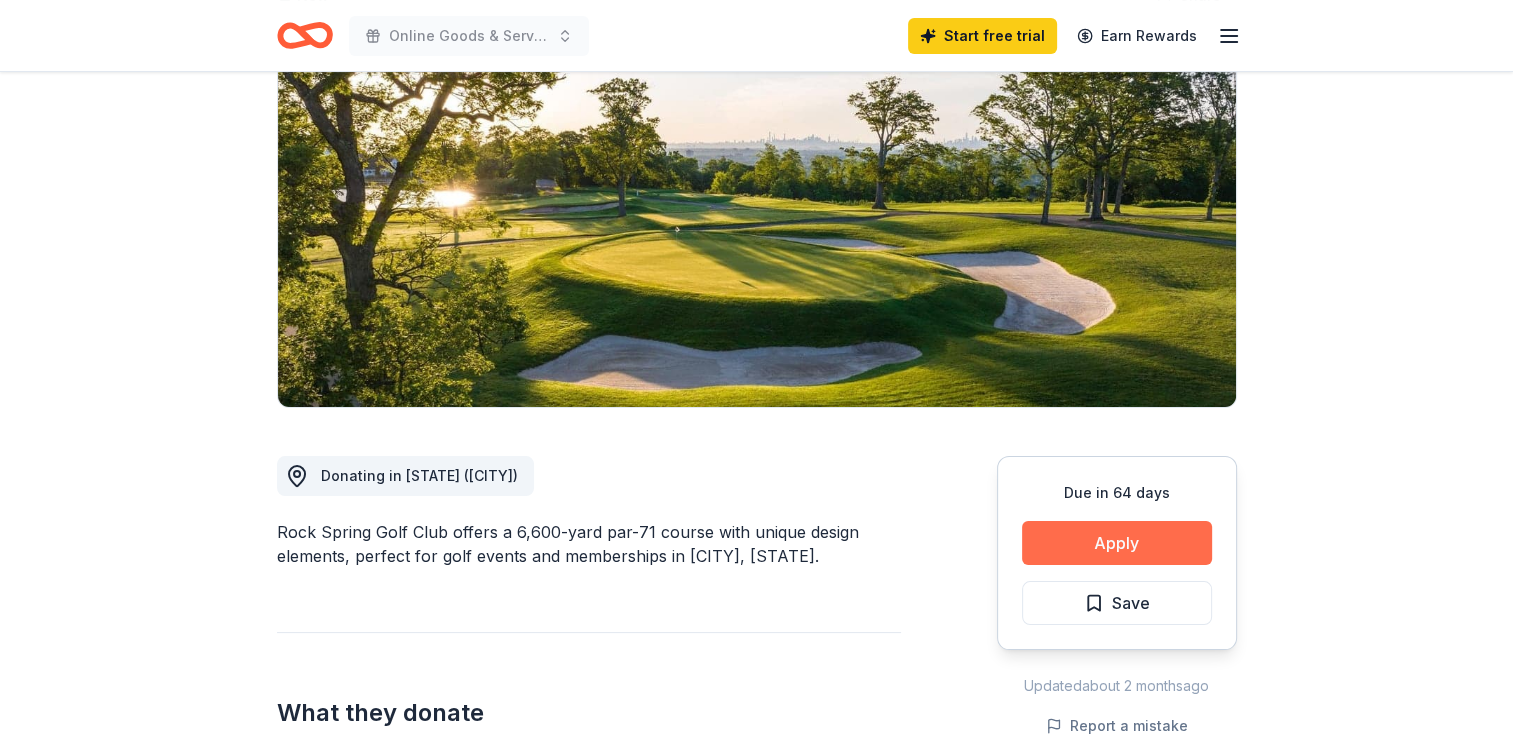 click on "Apply" at bounding box center [1117, 543] 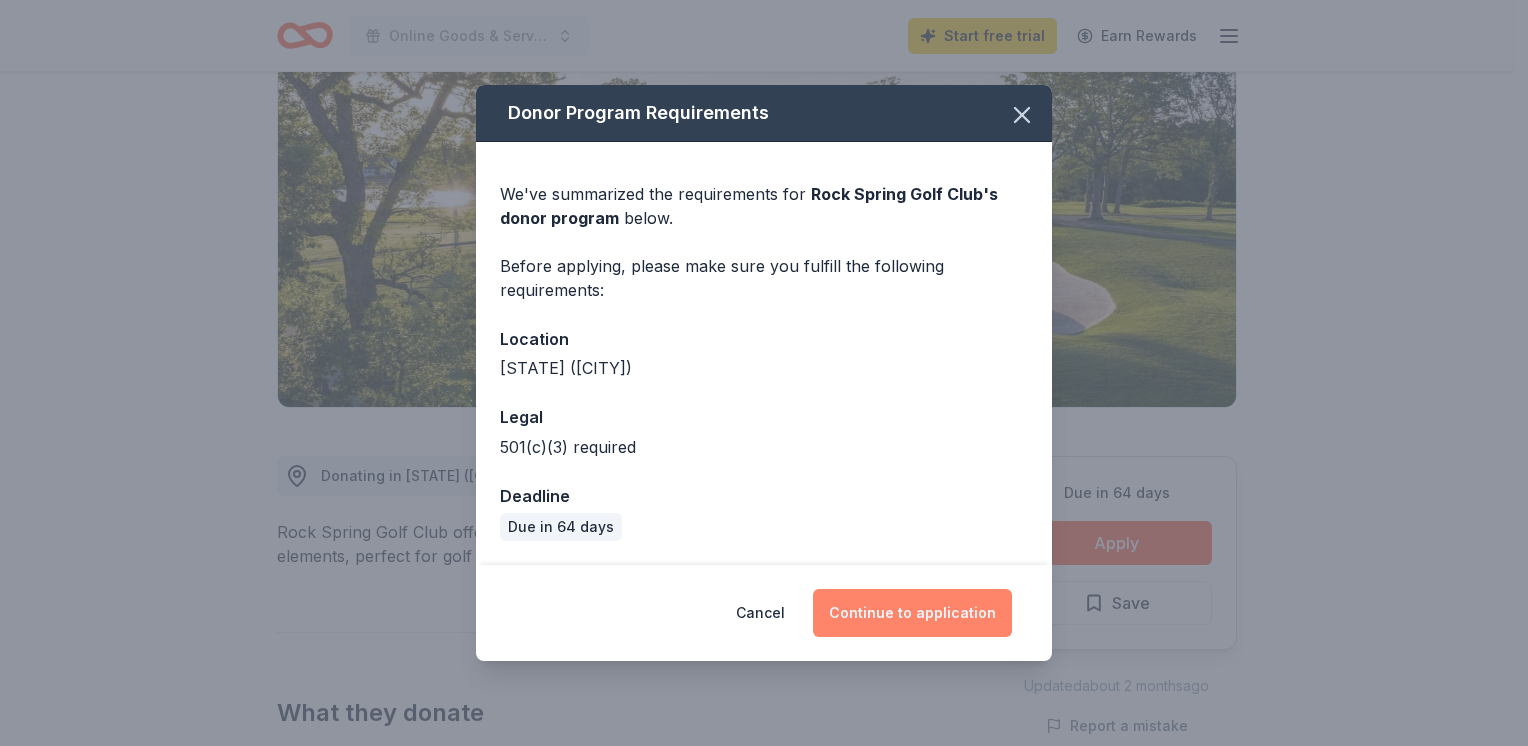 click on "Continue to application" at bounding box center [912, 613] 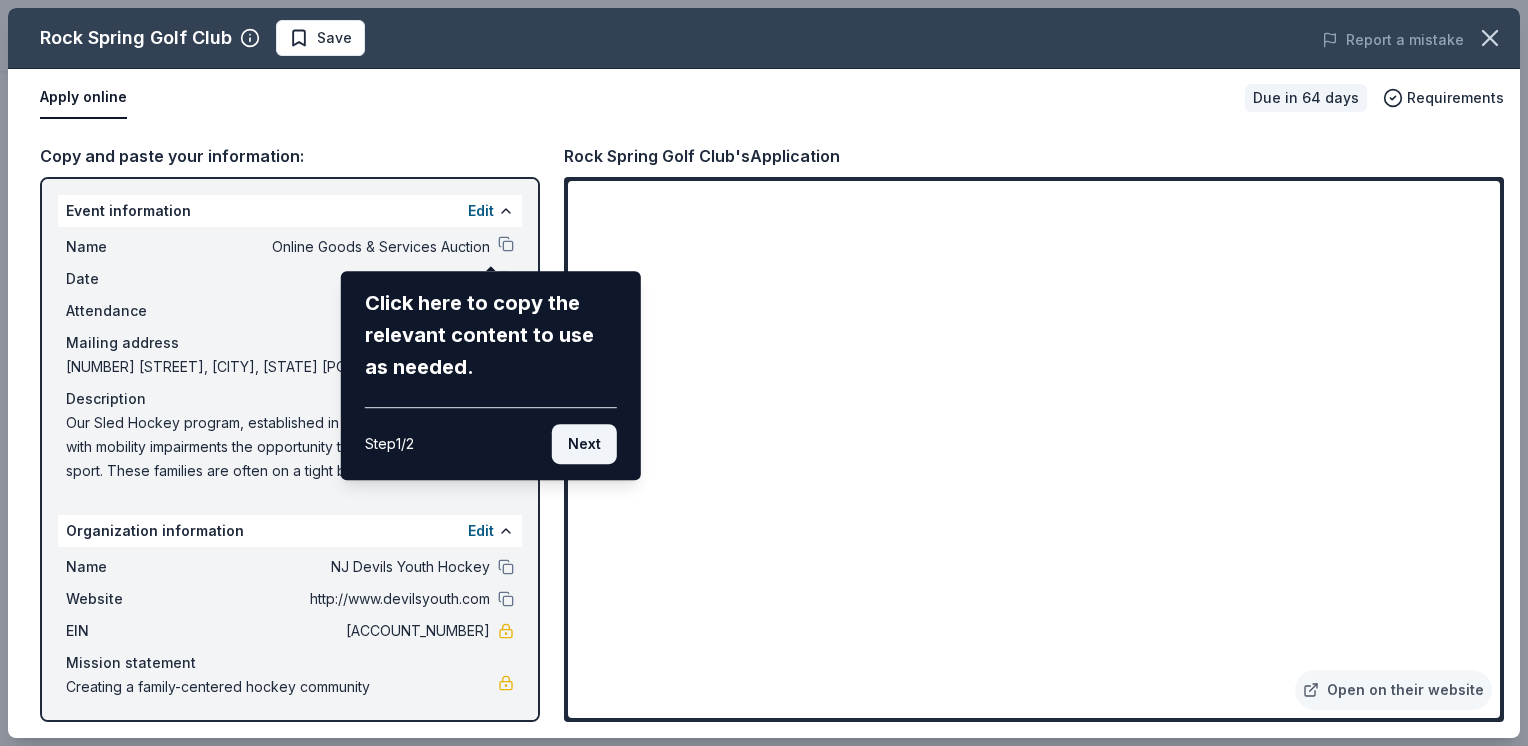 click on "Next" at bounding box center [584, 444] 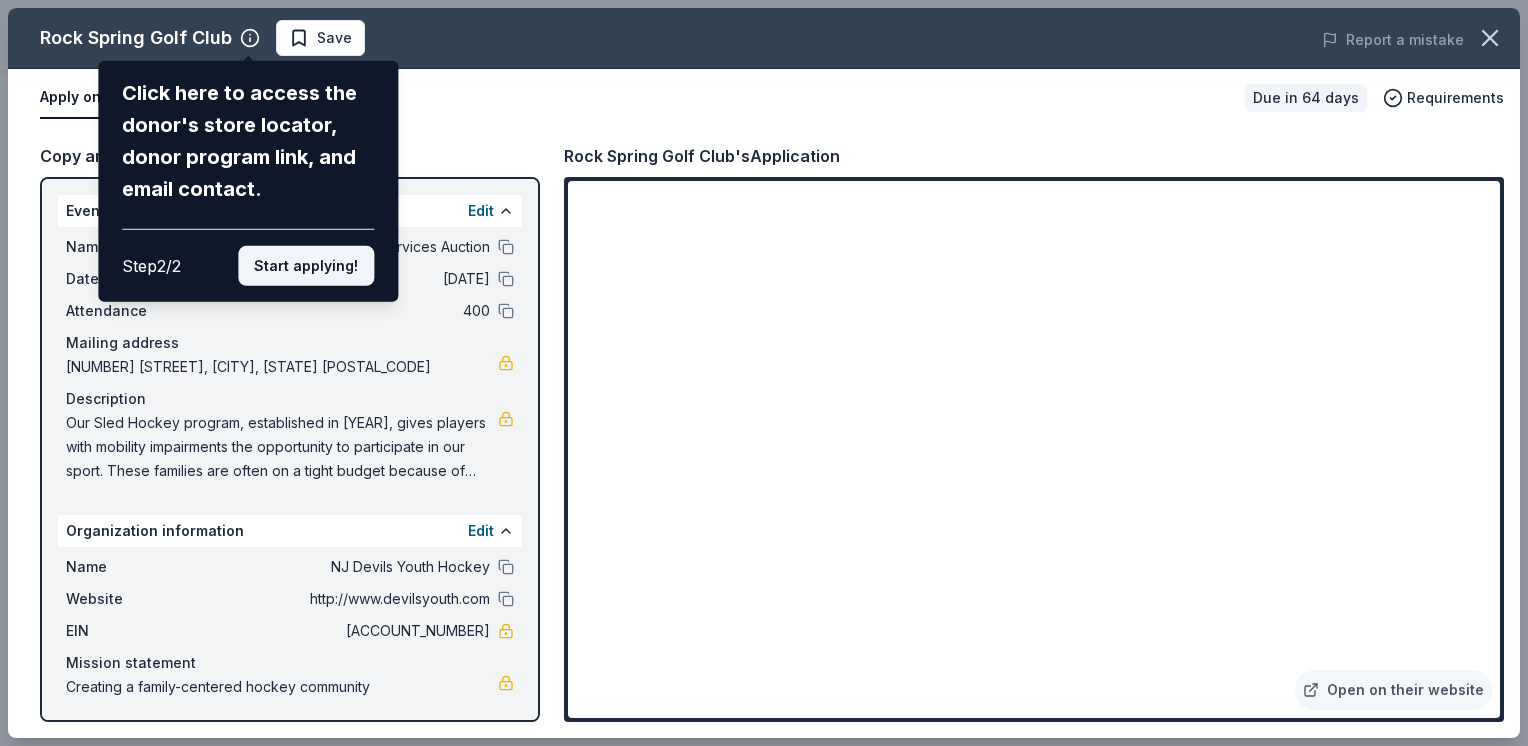 click on "Start applying!" at bounding box center (306, 266) 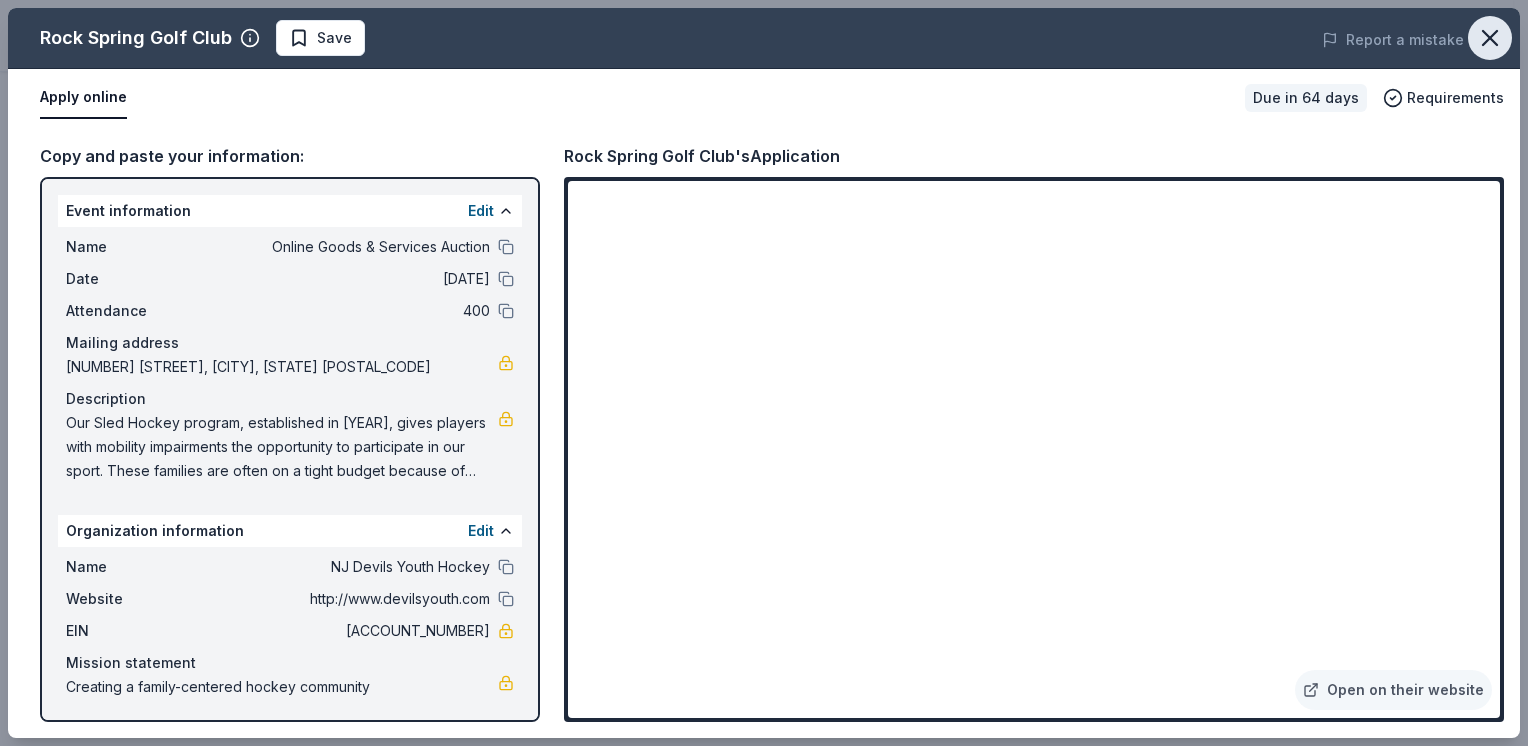 click 